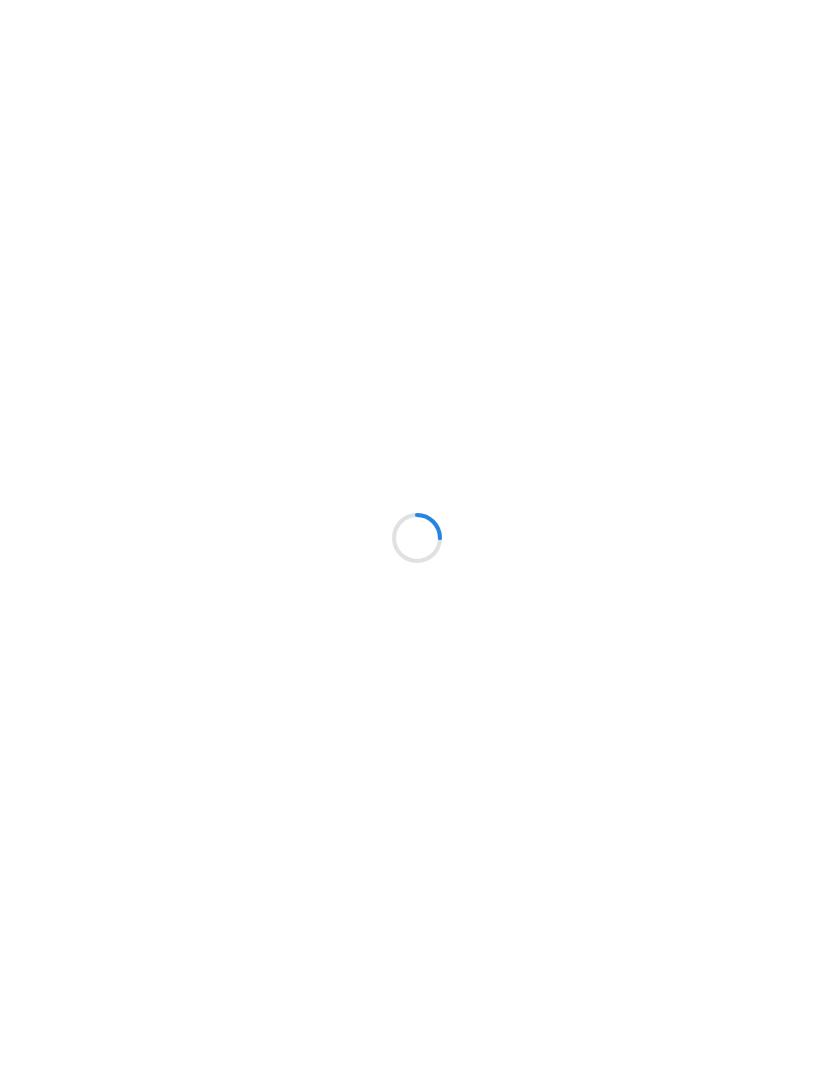 scroll, scrollTop: 0, scrollLeft: 0, axis: both 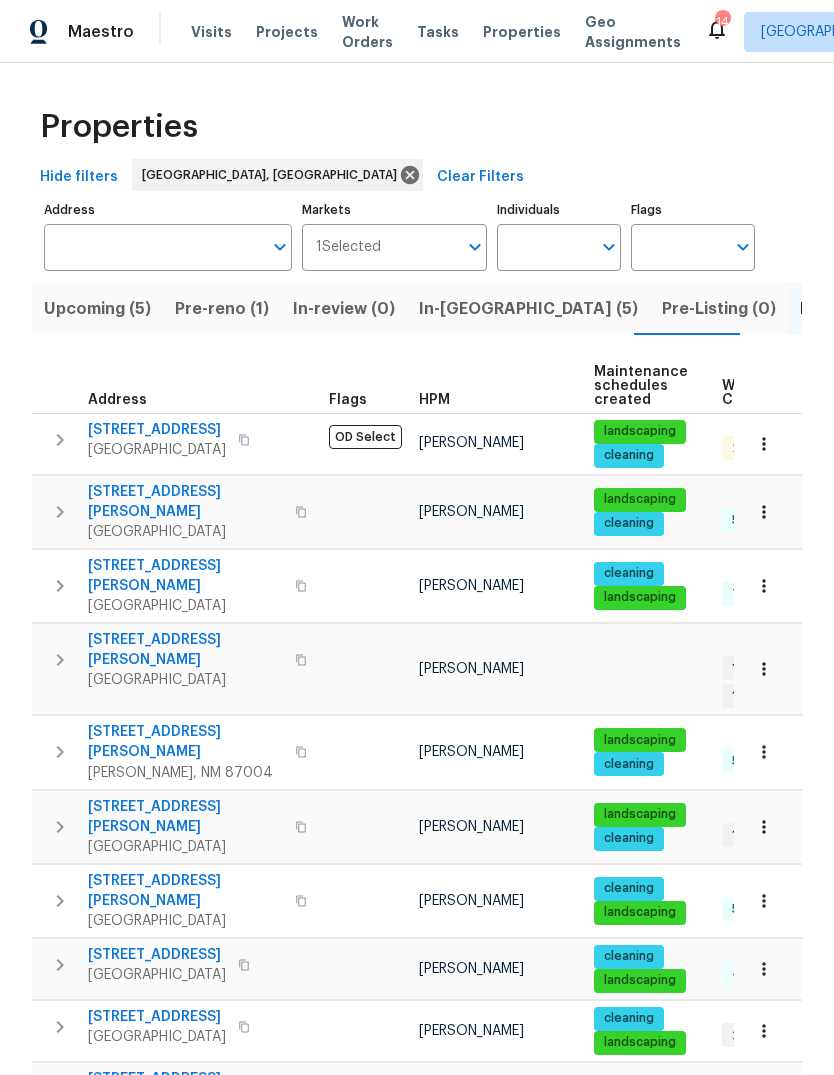 click 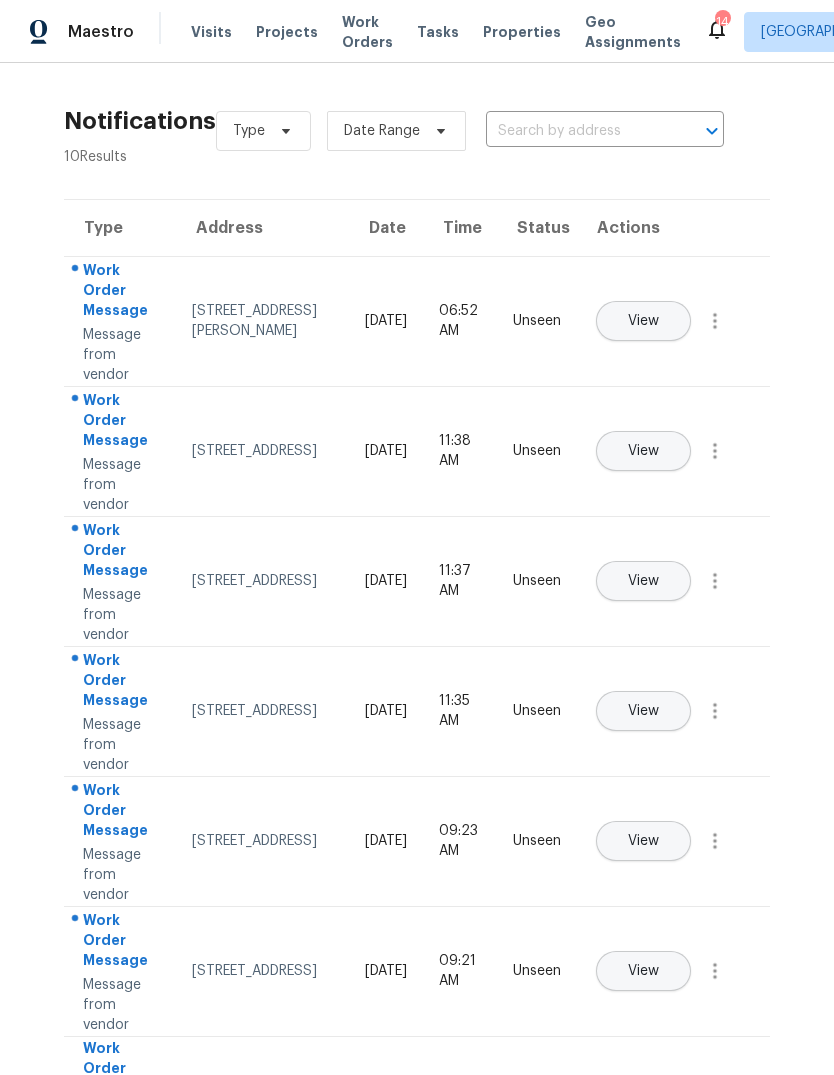 click on "View" at bounding box center (643, 321) 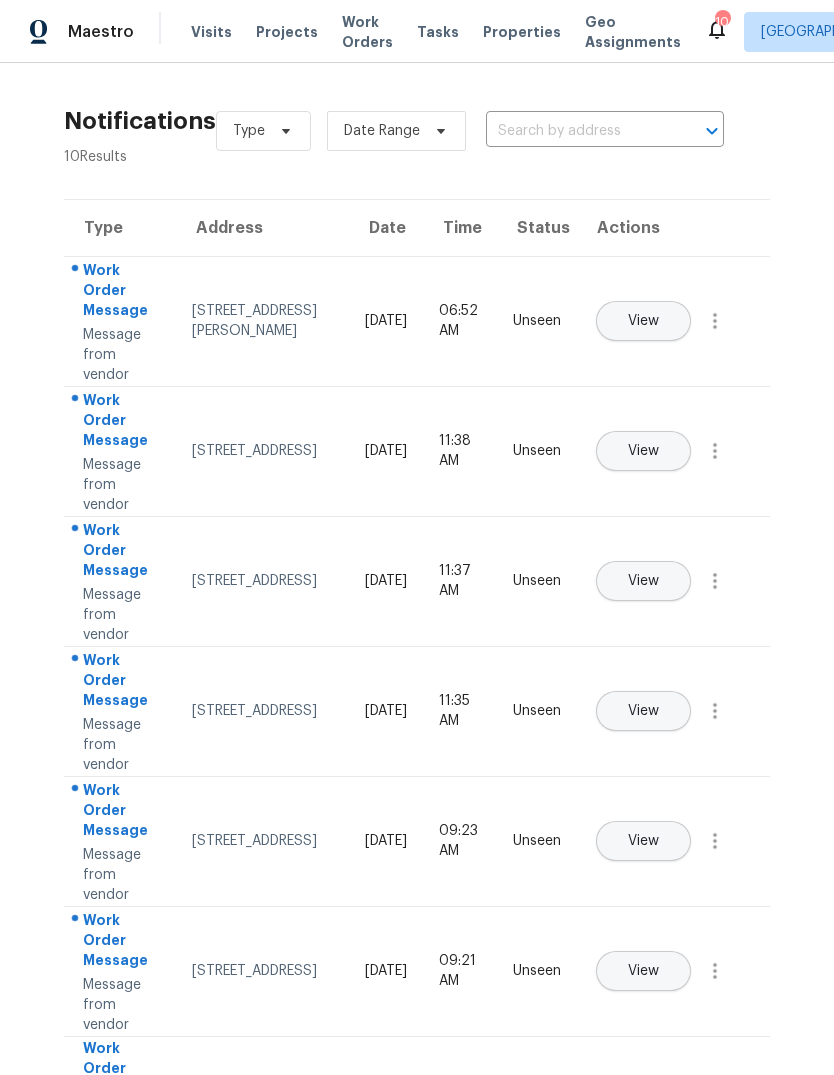 click on "View" at bounding box center [643, 711] 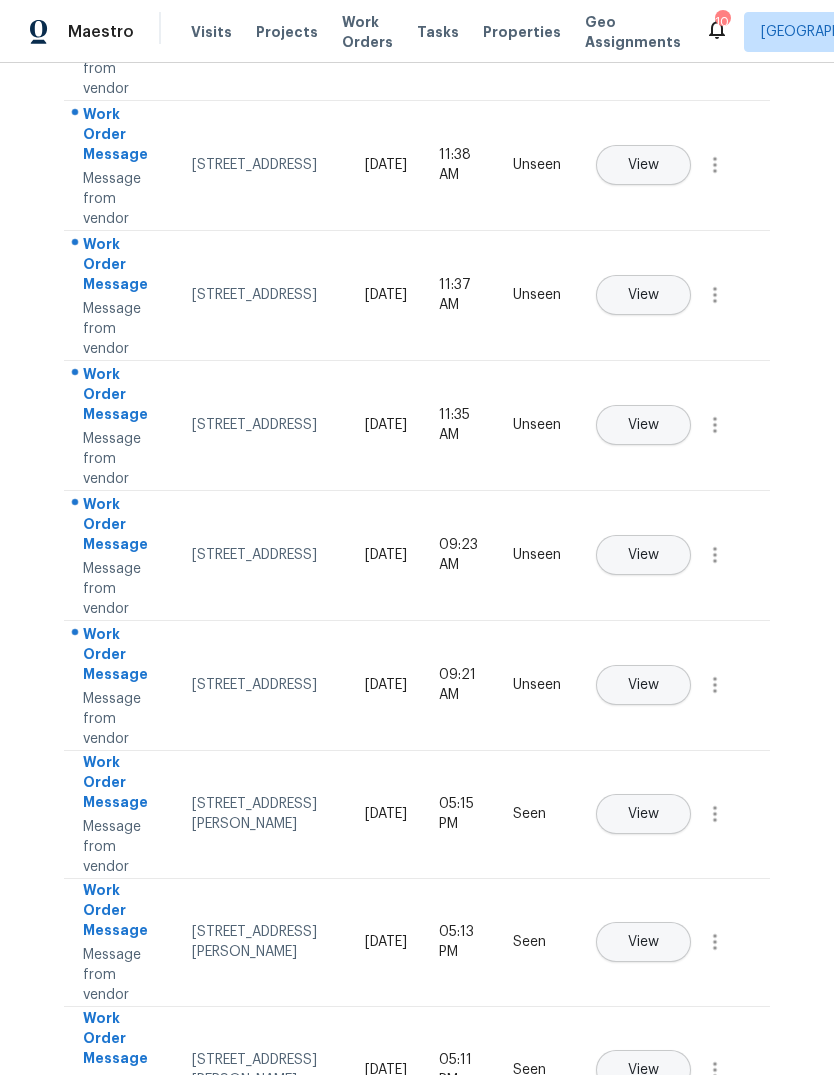 scroll, scrollTop: 286, scrollLeft: 0, axis: vertical 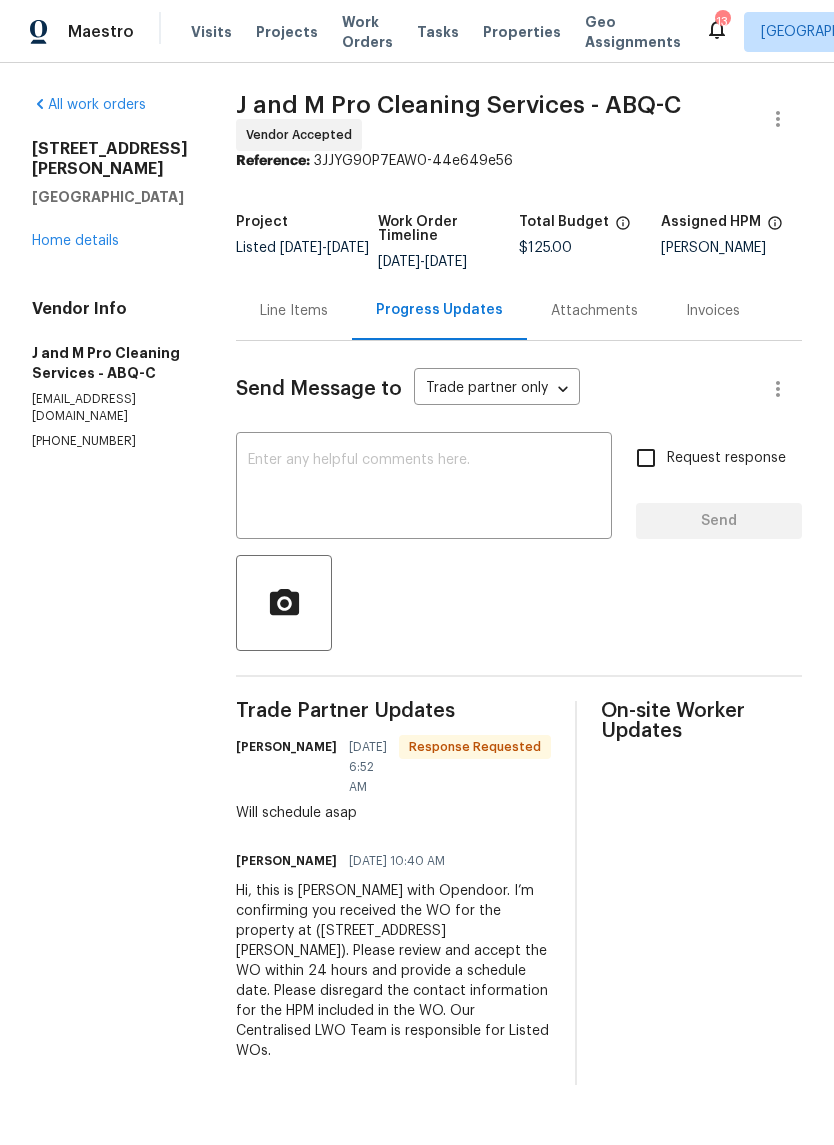 click at bounding box center (424, 488) 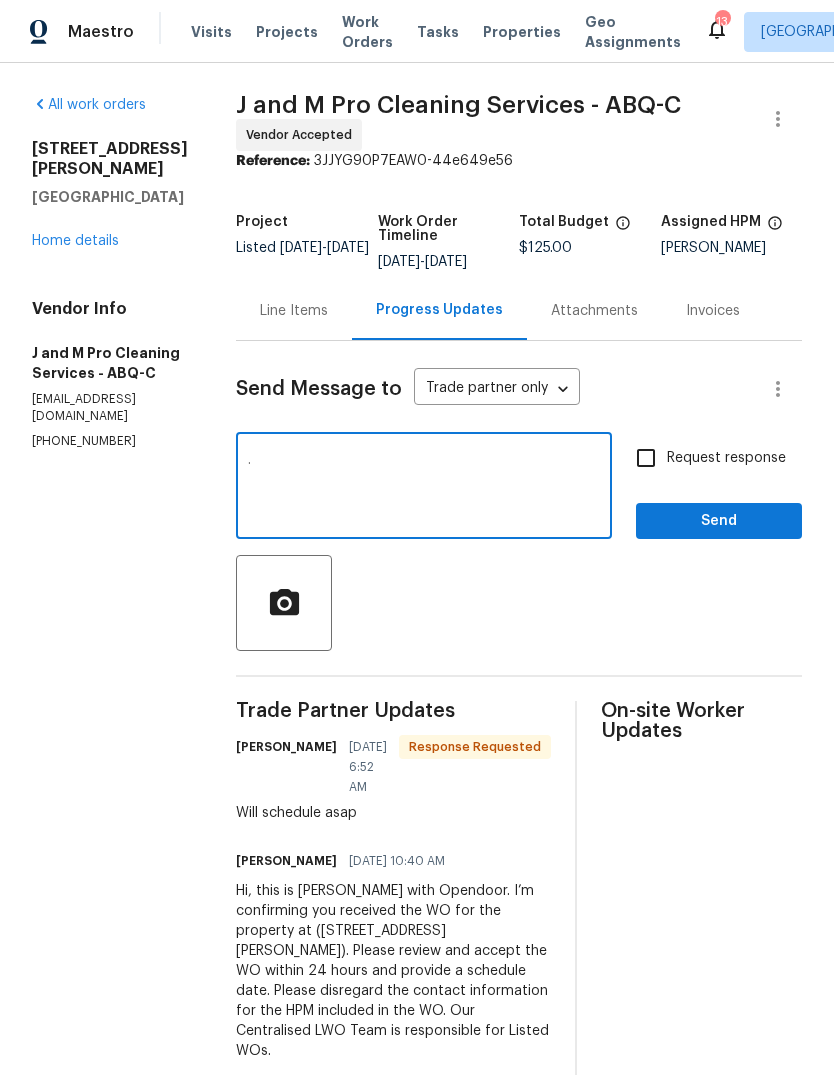 type on "." 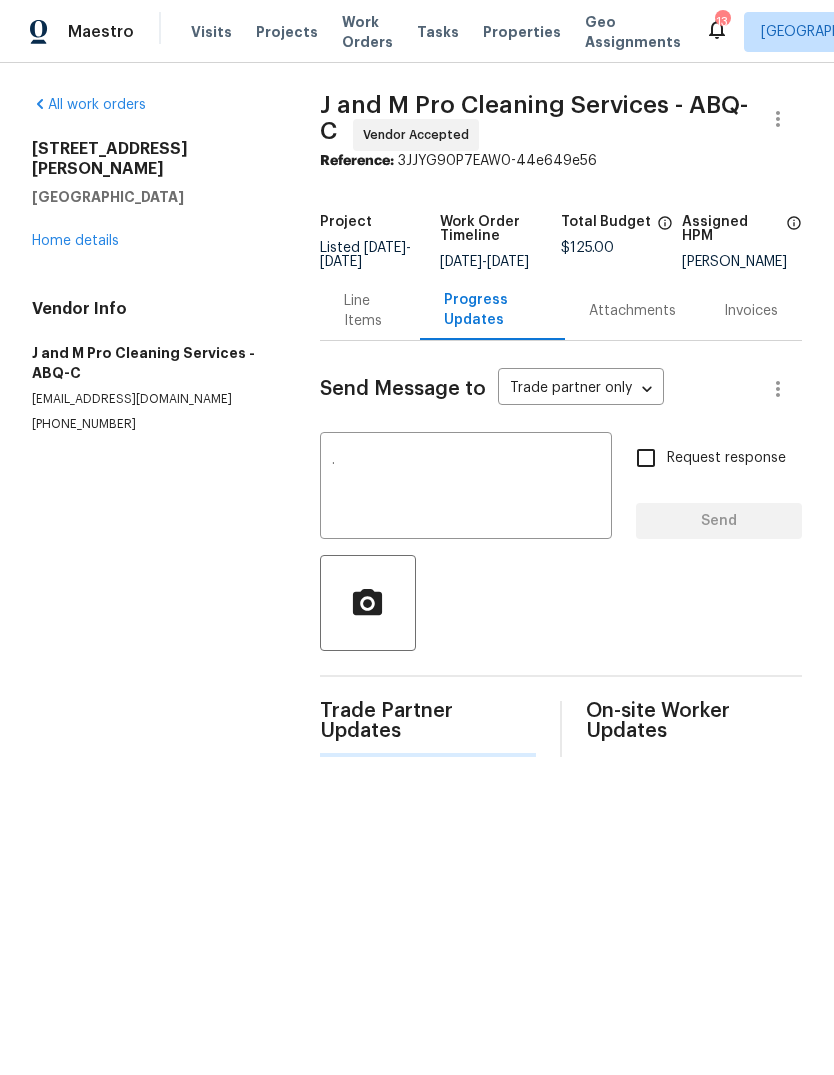 type 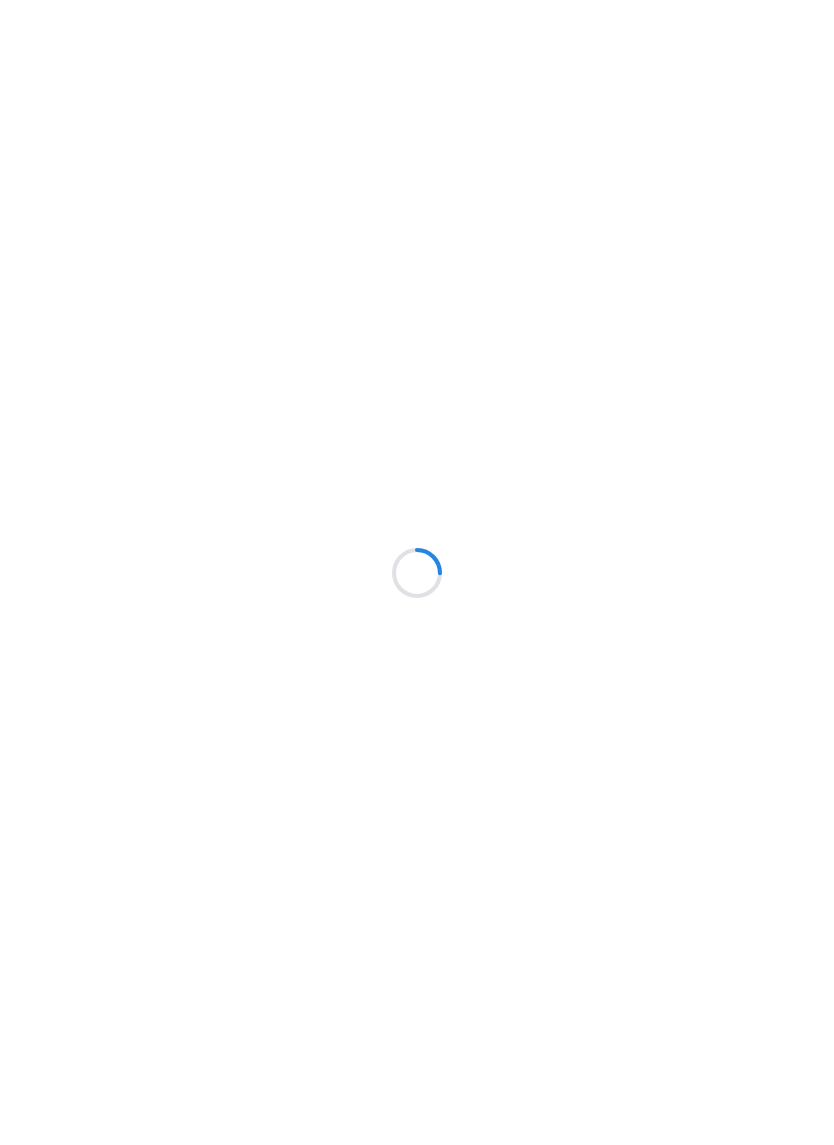 scroll, scrollTop: 0, scrollLeft: 0, axis: both 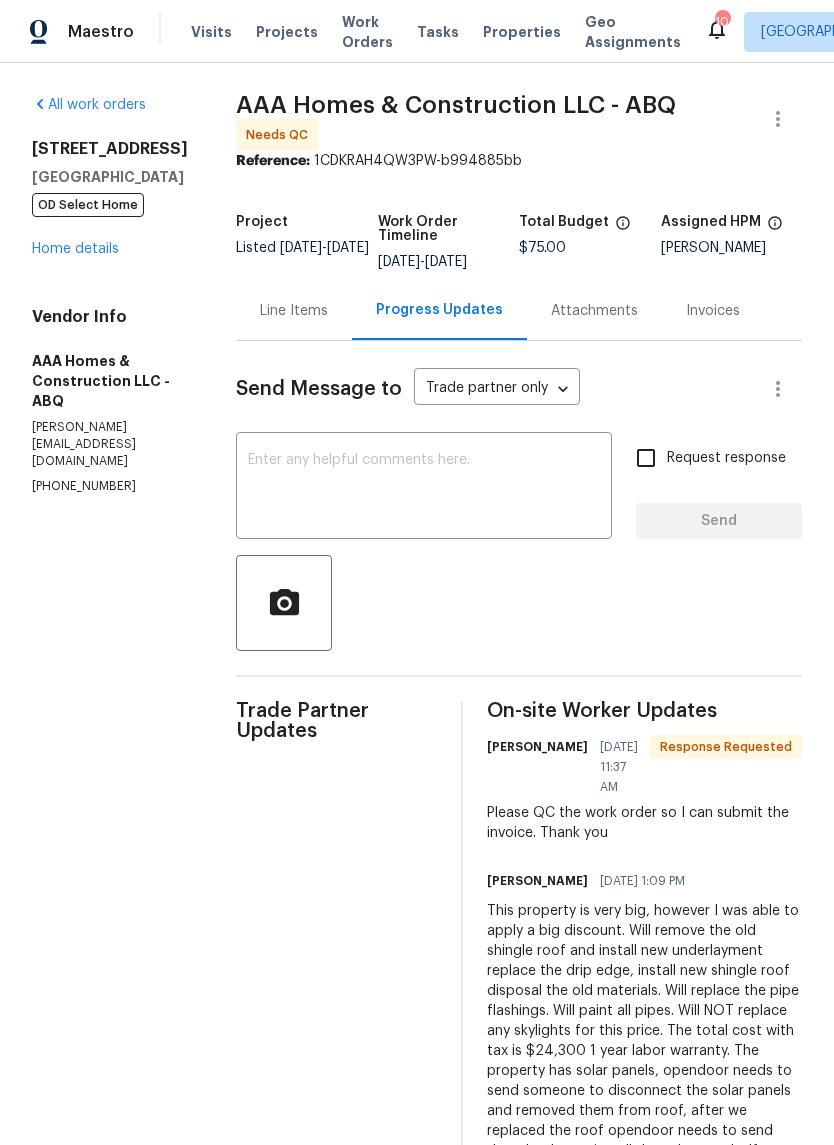 click on "Line Items" at bounding box center (294, 311) 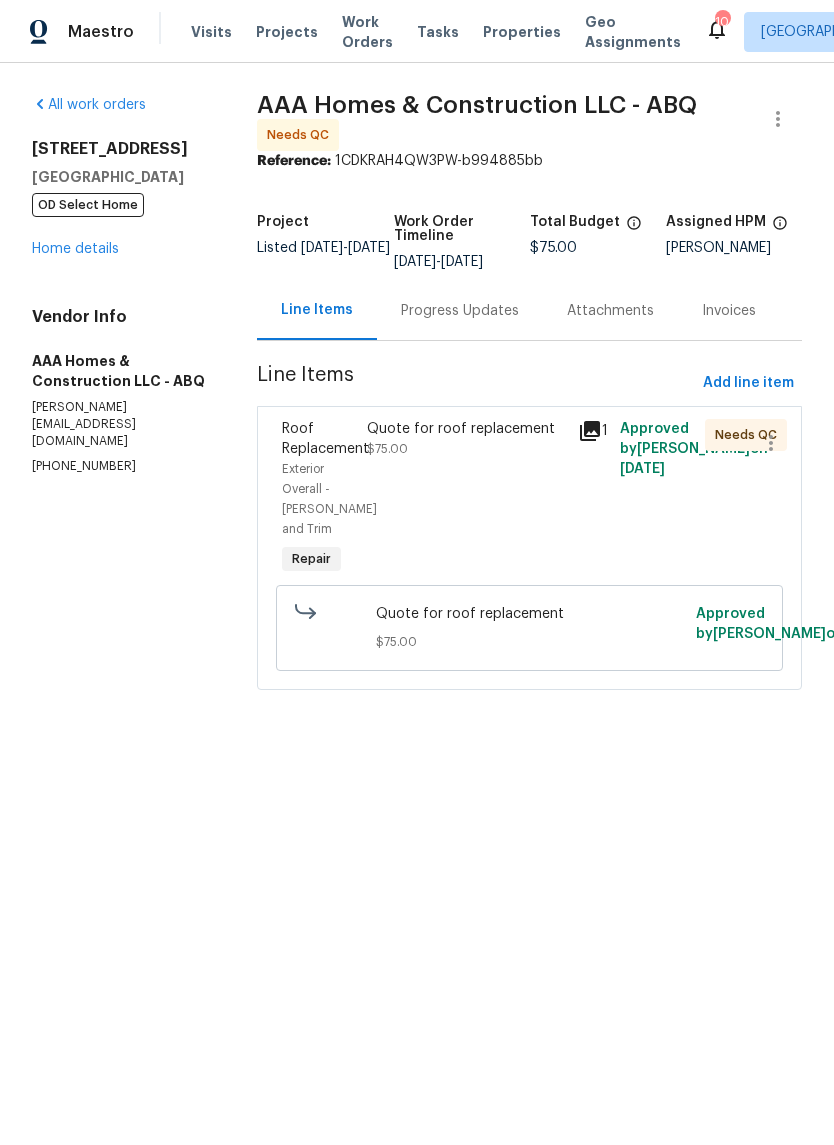 click on "Progress Updates" at bounding box center [460, 311] 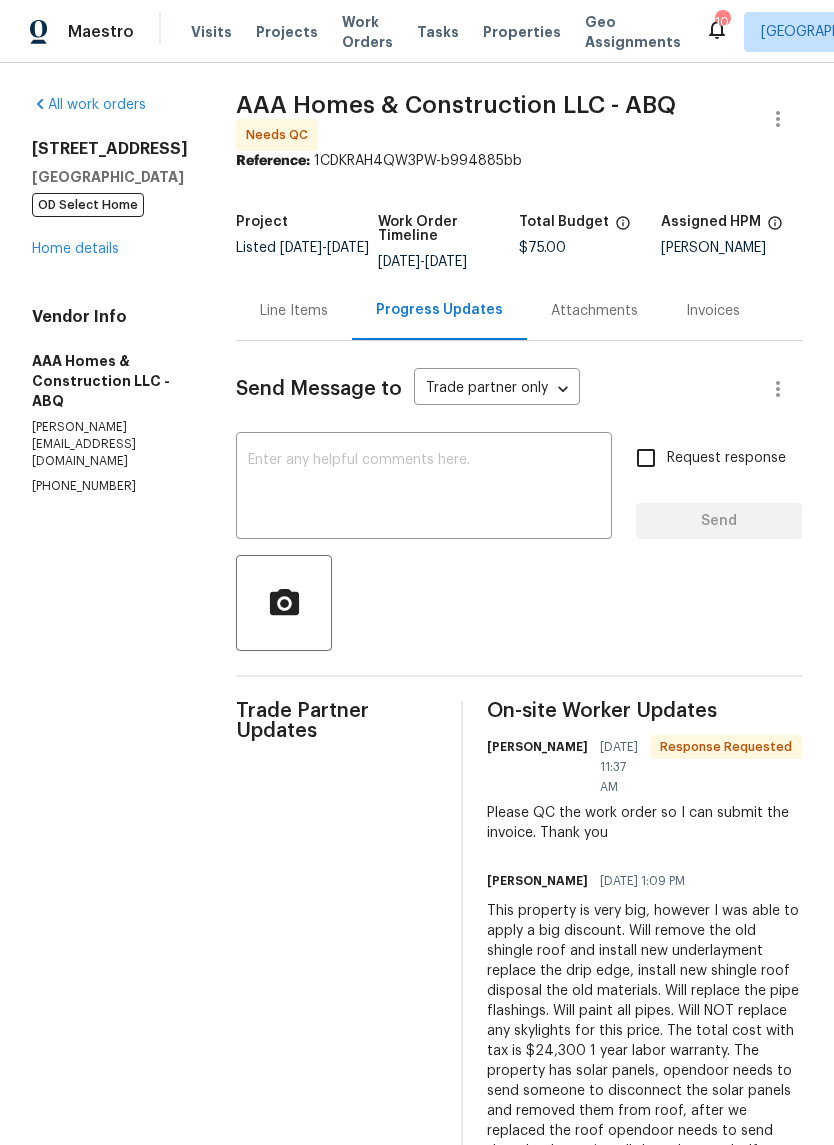 scroll, scrollTop: 0, scrollLeft: 0, axis: both 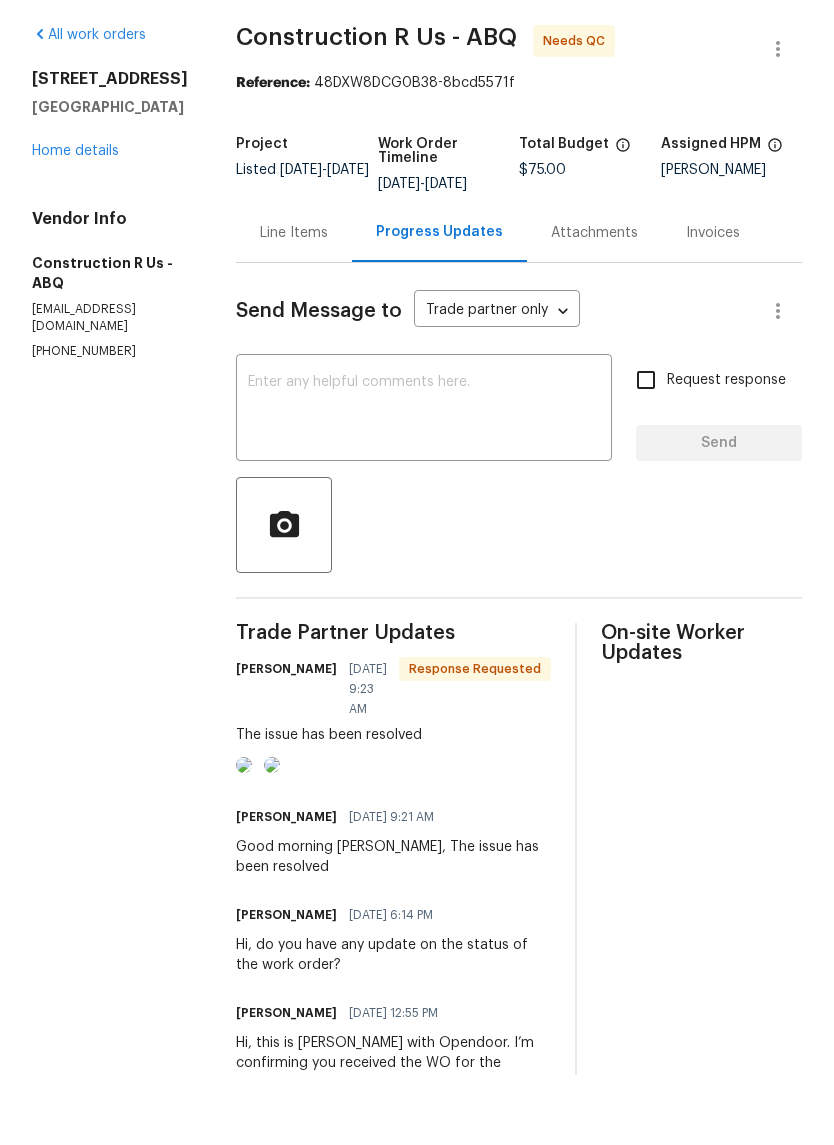 click on "Line Items" at bounding box center [294, 303] 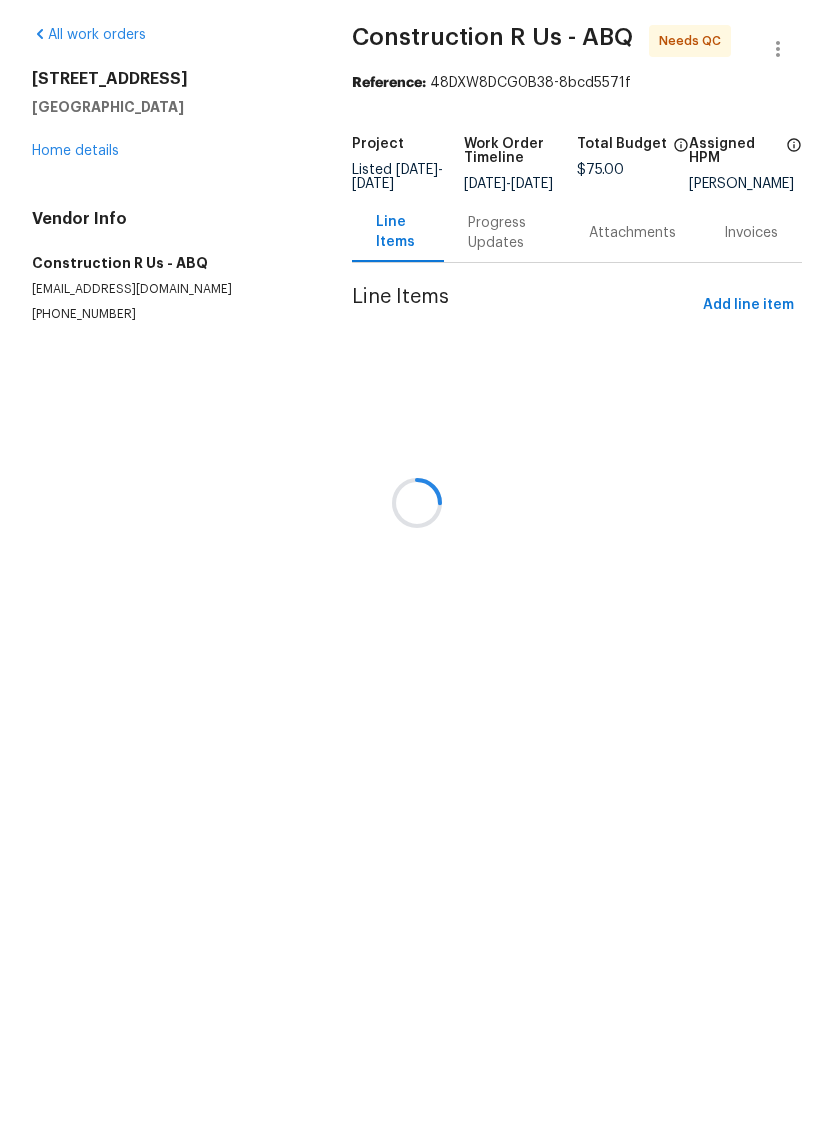 scroll, scrollTop: 0, scrollLeft: 0, axis: both 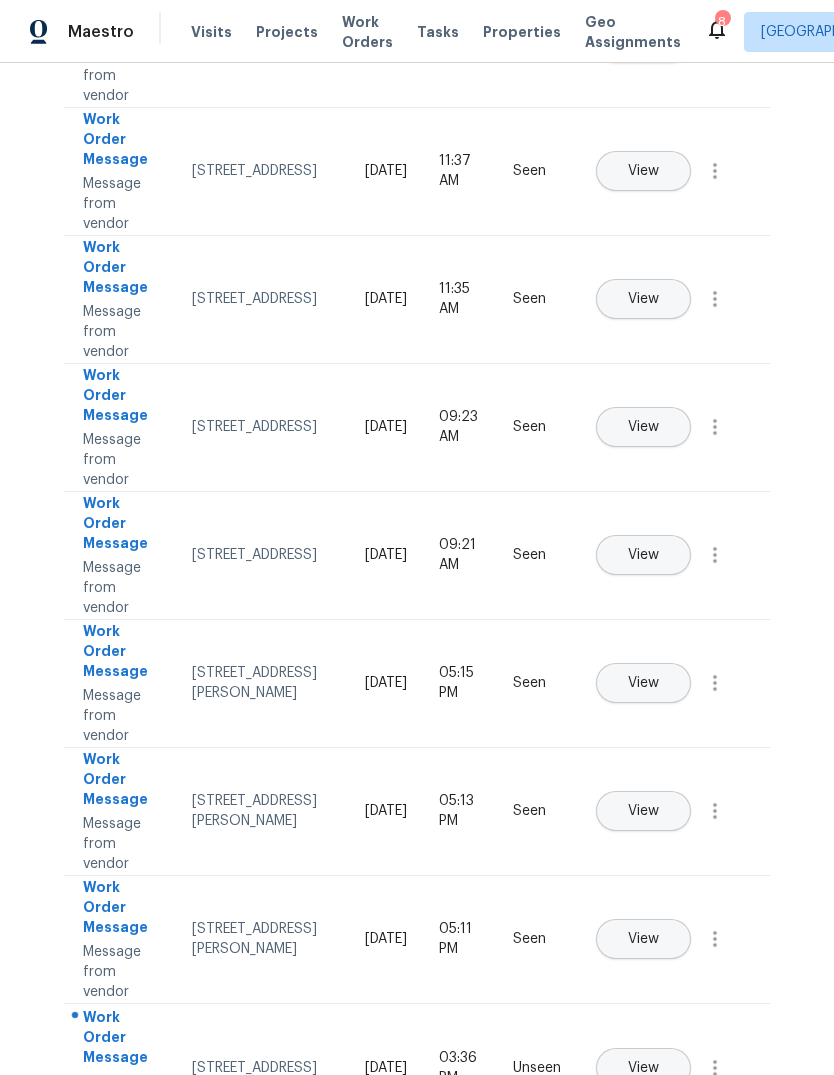 click on "View" at bounding box center (643, 1068) 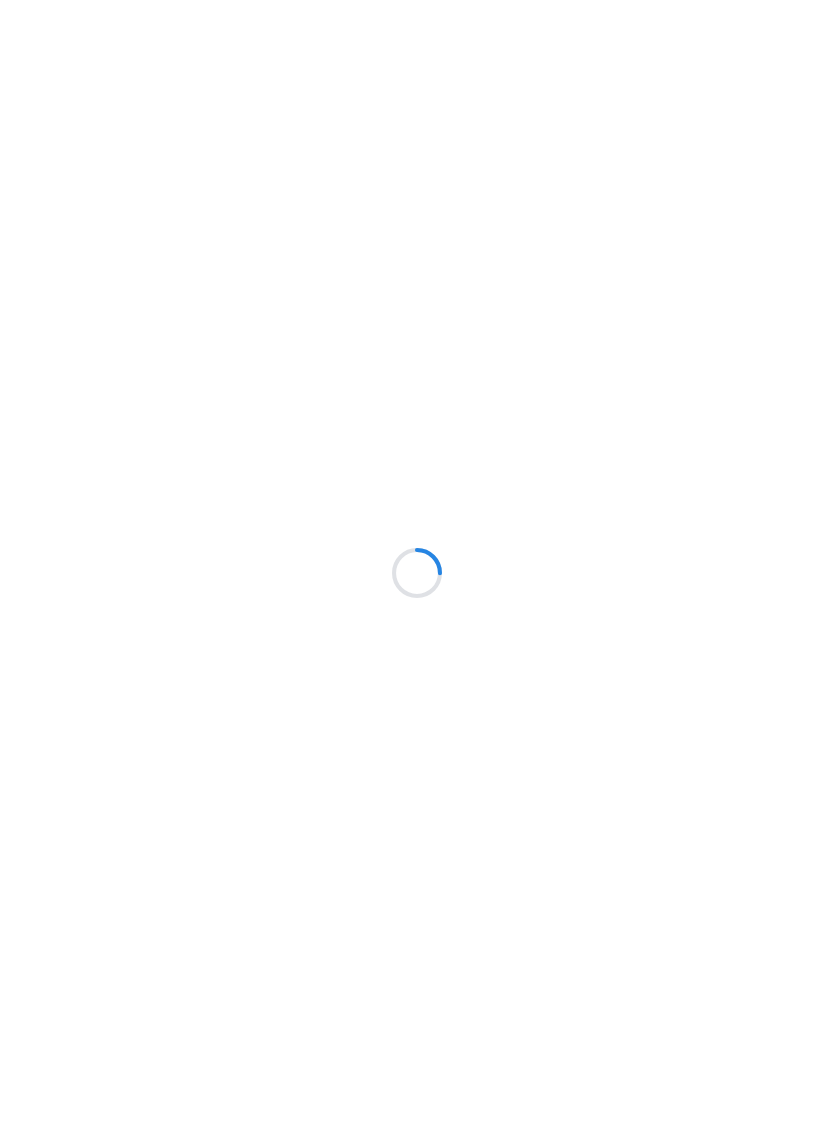 scroll, scrollTop: 0, scrollLeft: 0, axis: both 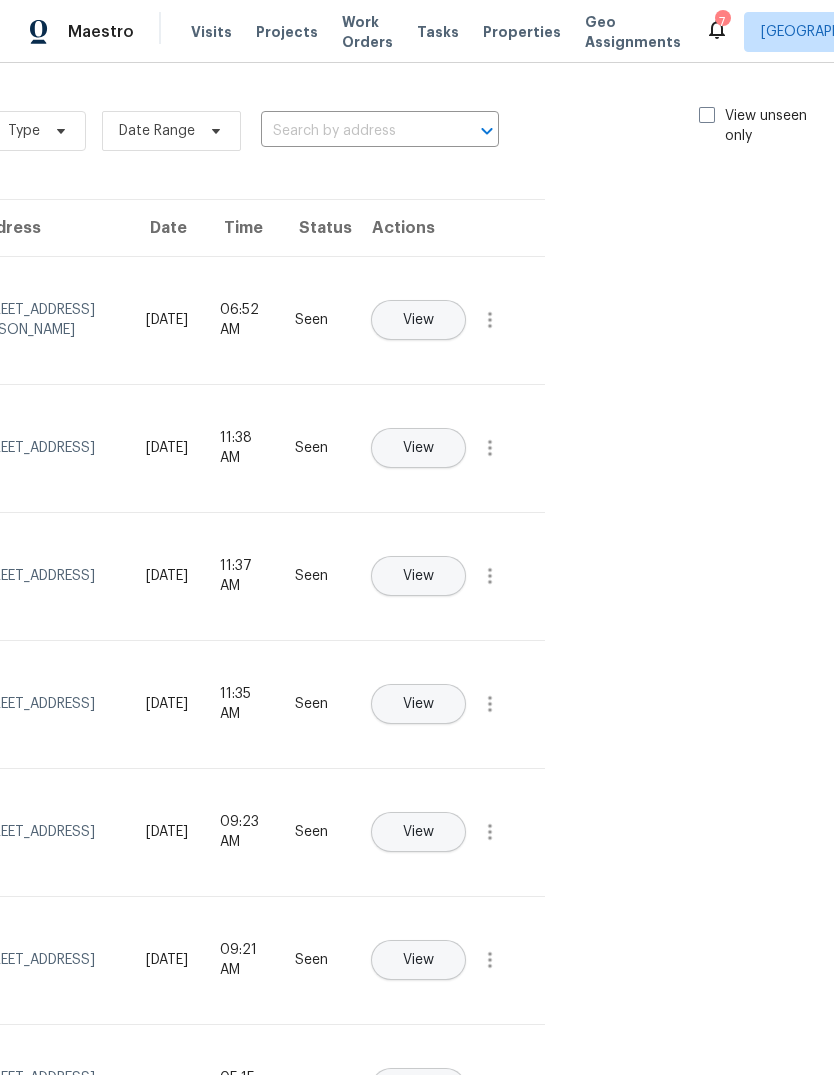 click on "Type Date Range ​ View unseen only" at bounding box center (414, 131) 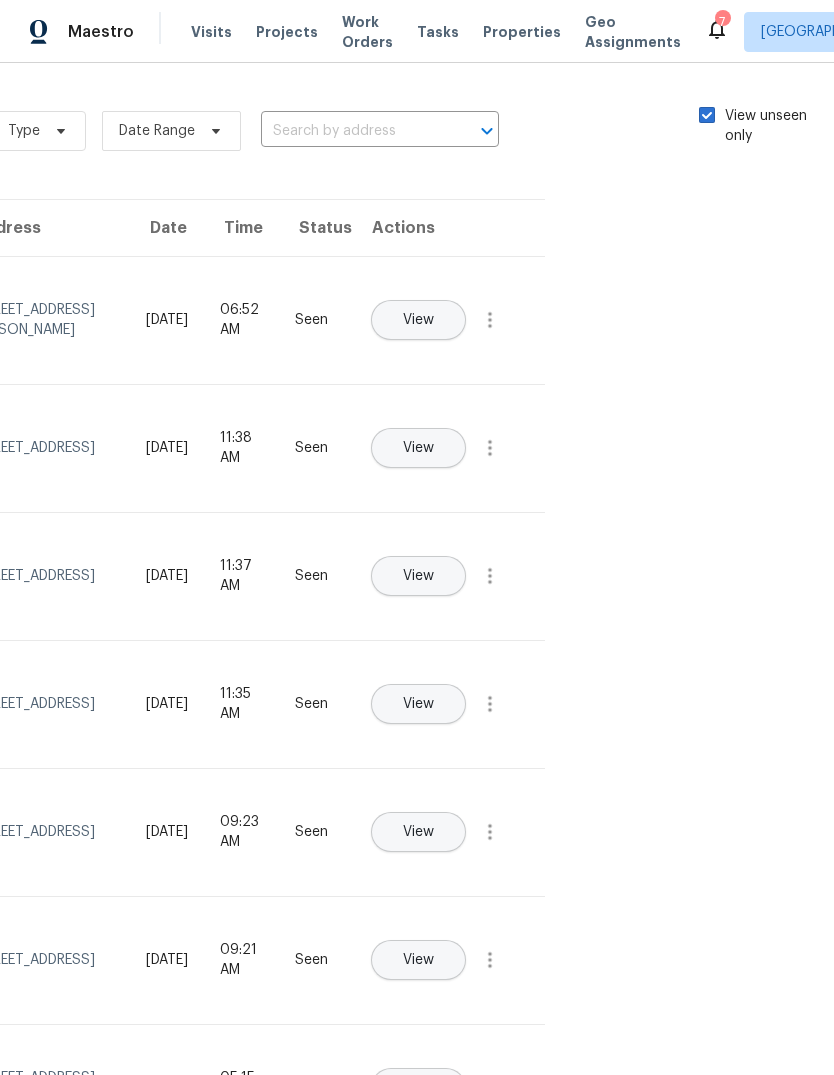 checkbox on "true" 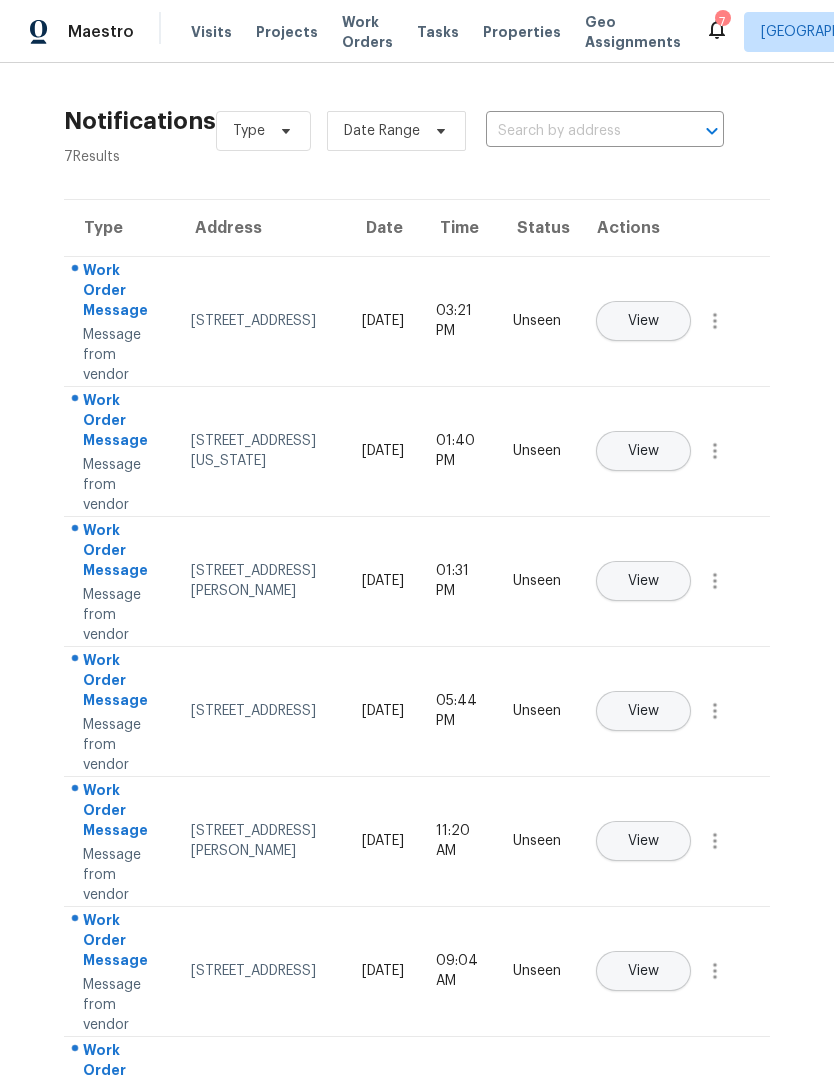 scroll, scrollTop: 0, scrollLeft: 0, axis: both 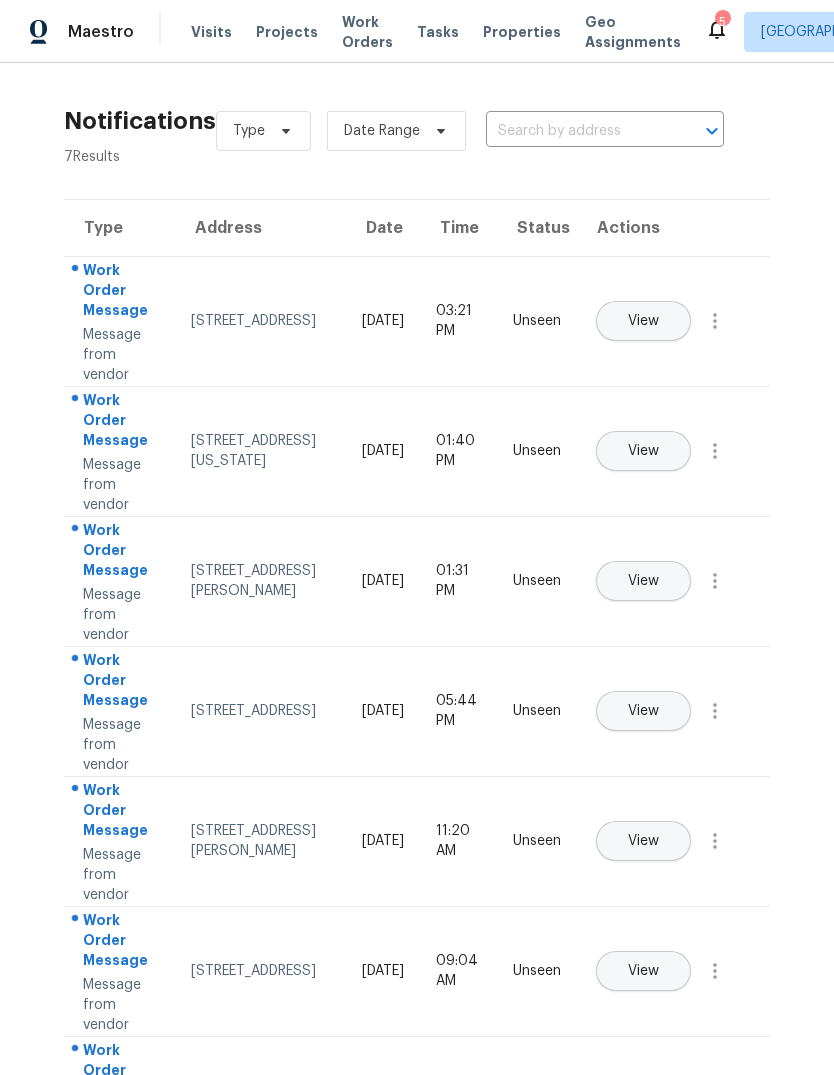 click on "View" at bounding box center [643, 581] 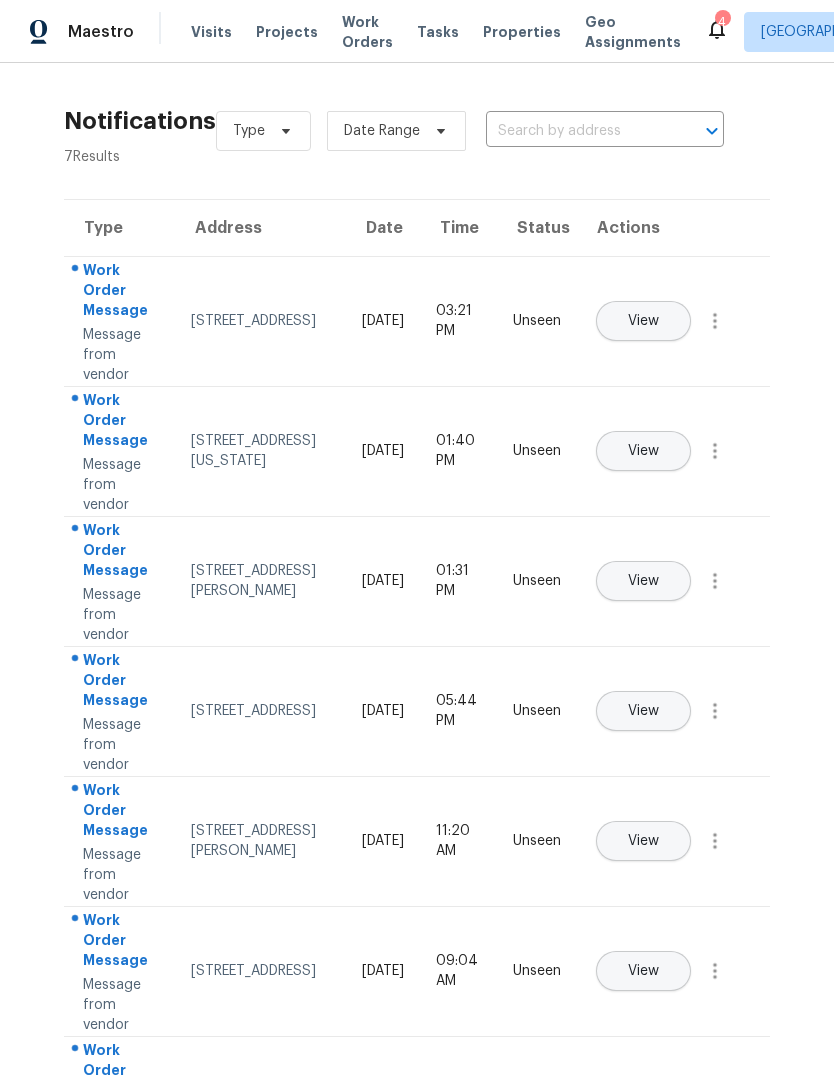 click on "View" at bounding box center (643, 711) 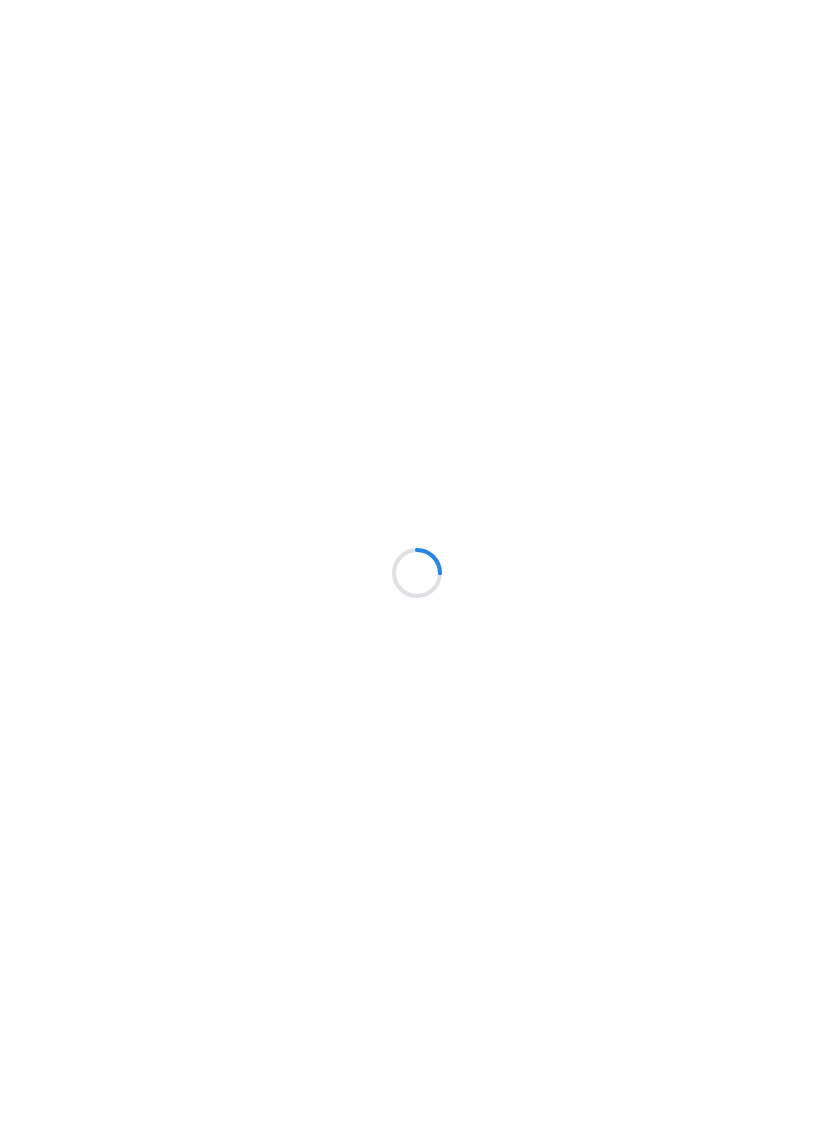 scroll, scrollTop: 0, scrollLeft: 0, axis: both 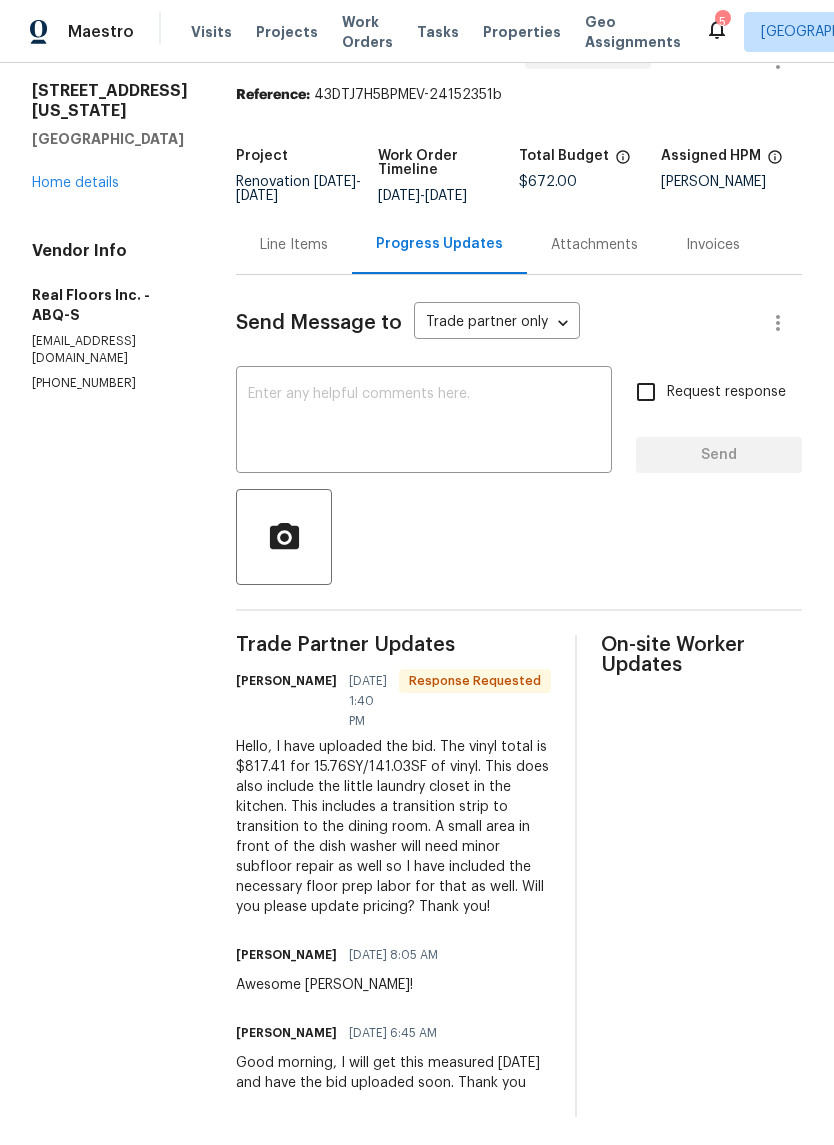 click on "Line Items" at bounding box center (294, 245) 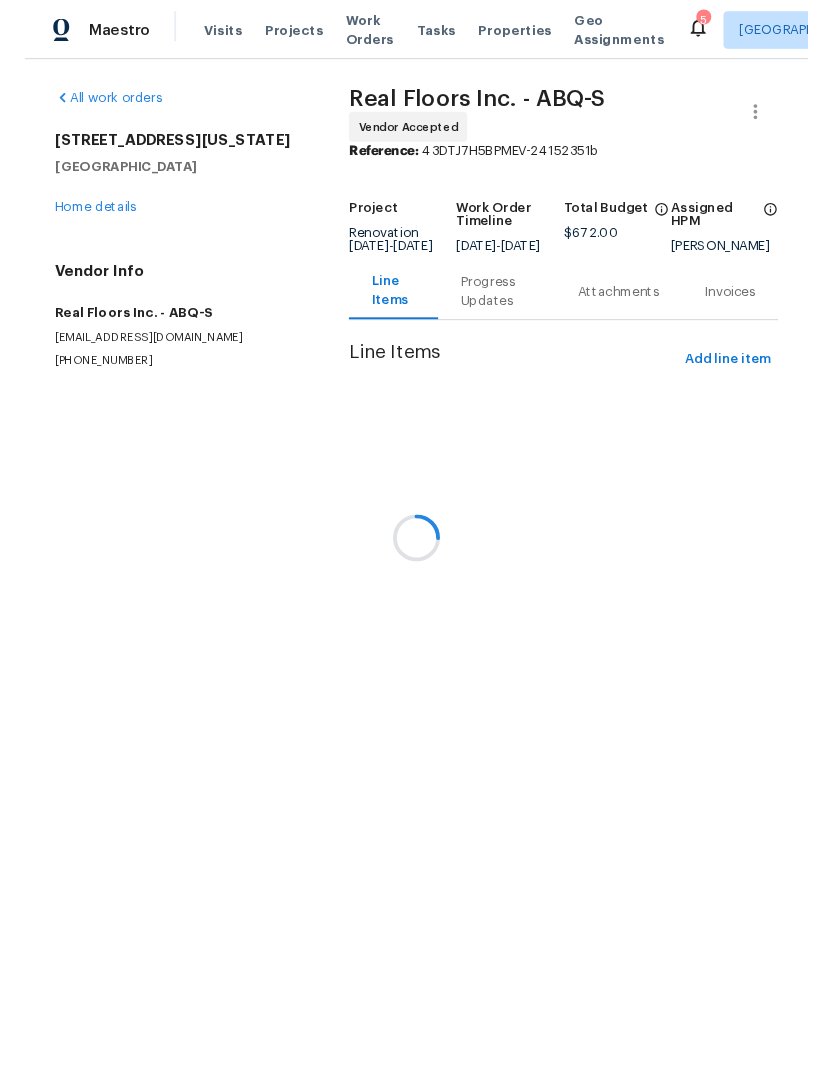 scroll, scrollTop: 0, scrollLeft: 0, axis: both 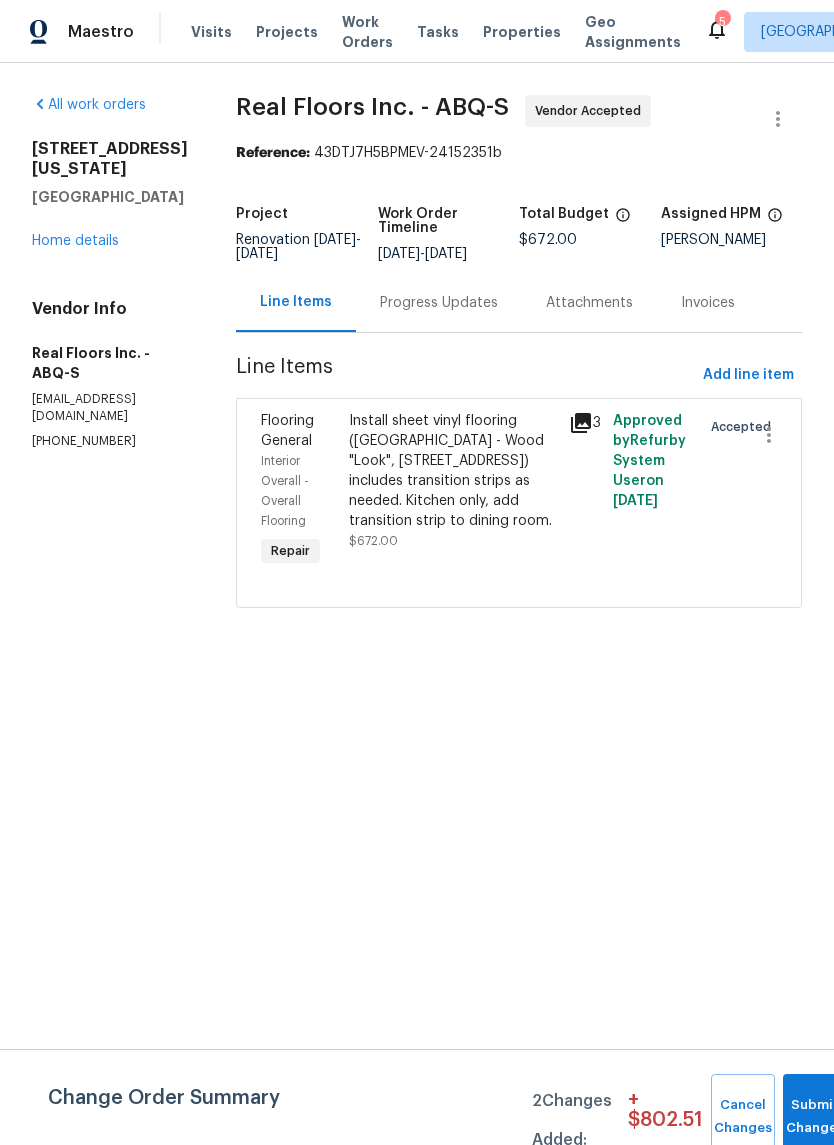 click on "Install sheet vinyl flooring (Sugar Valley - Wood "Look", 565 Beacon Hill) includes transition strips as needed. Kitchen only, add transition strip to dining room." at bounding box center [453, 471] 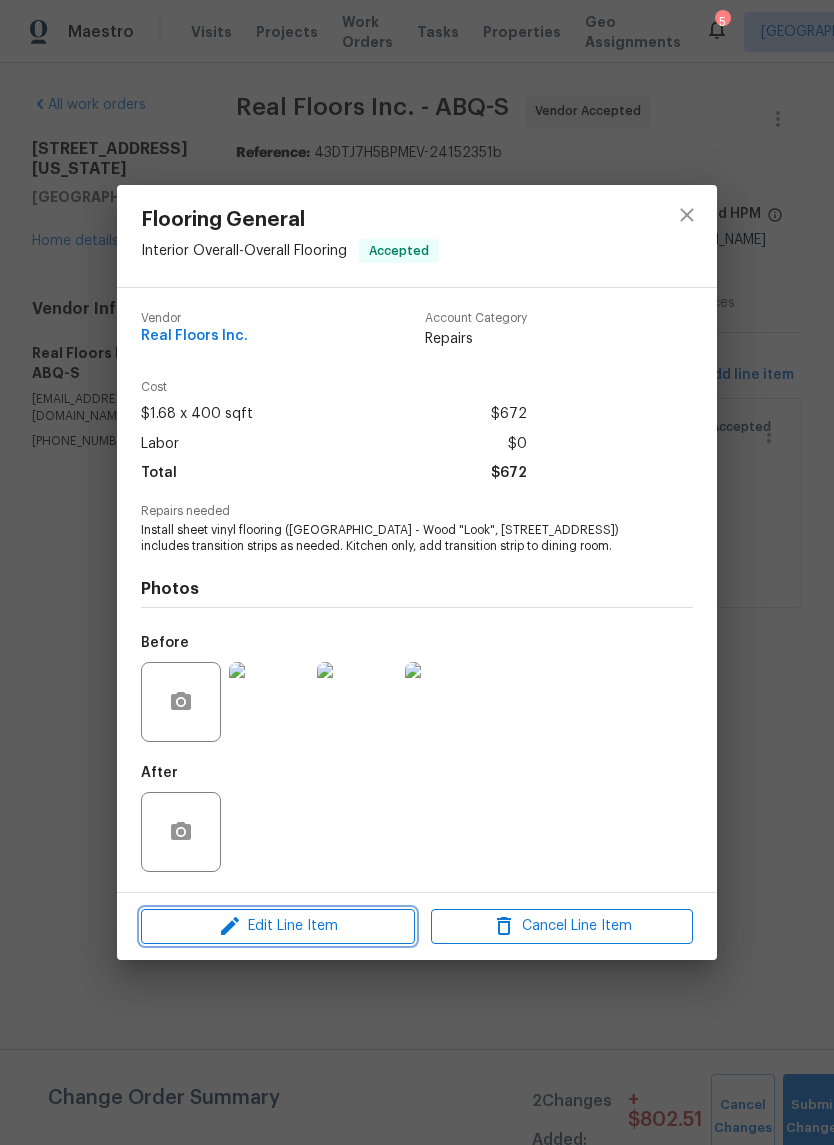 click 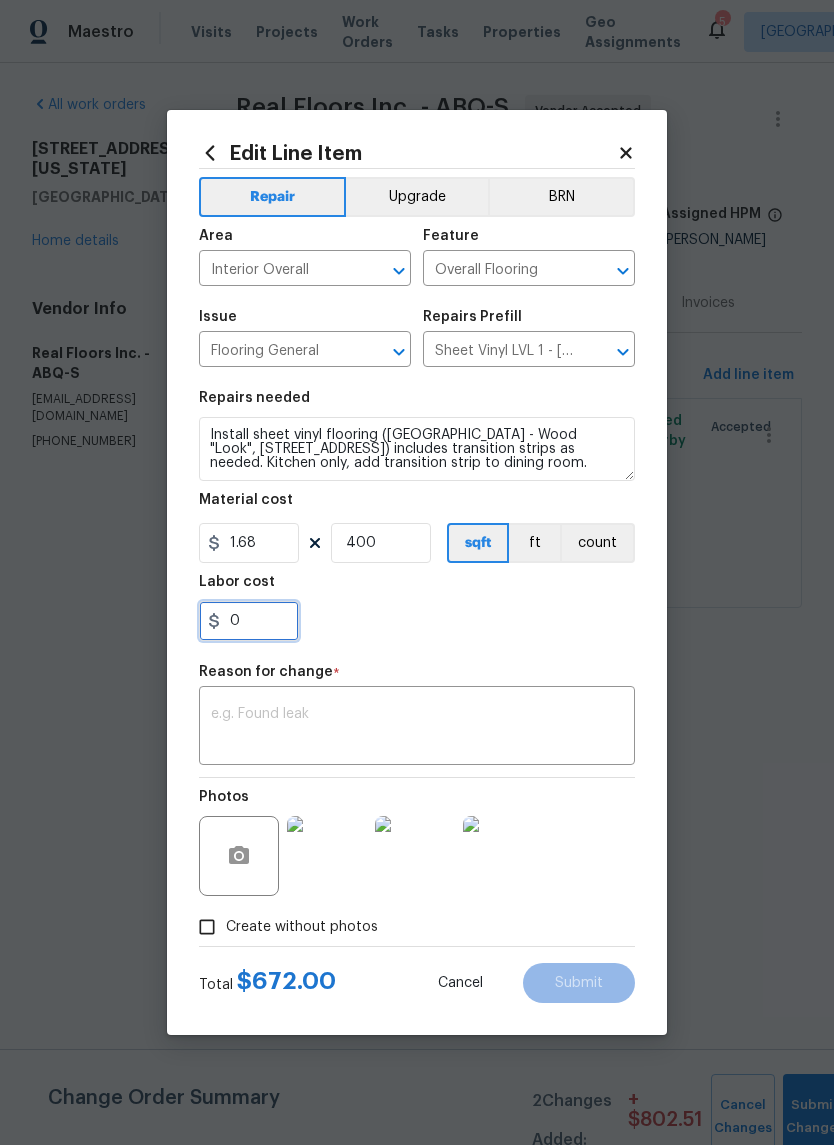 click on "0" at bounding box center [249, 621] 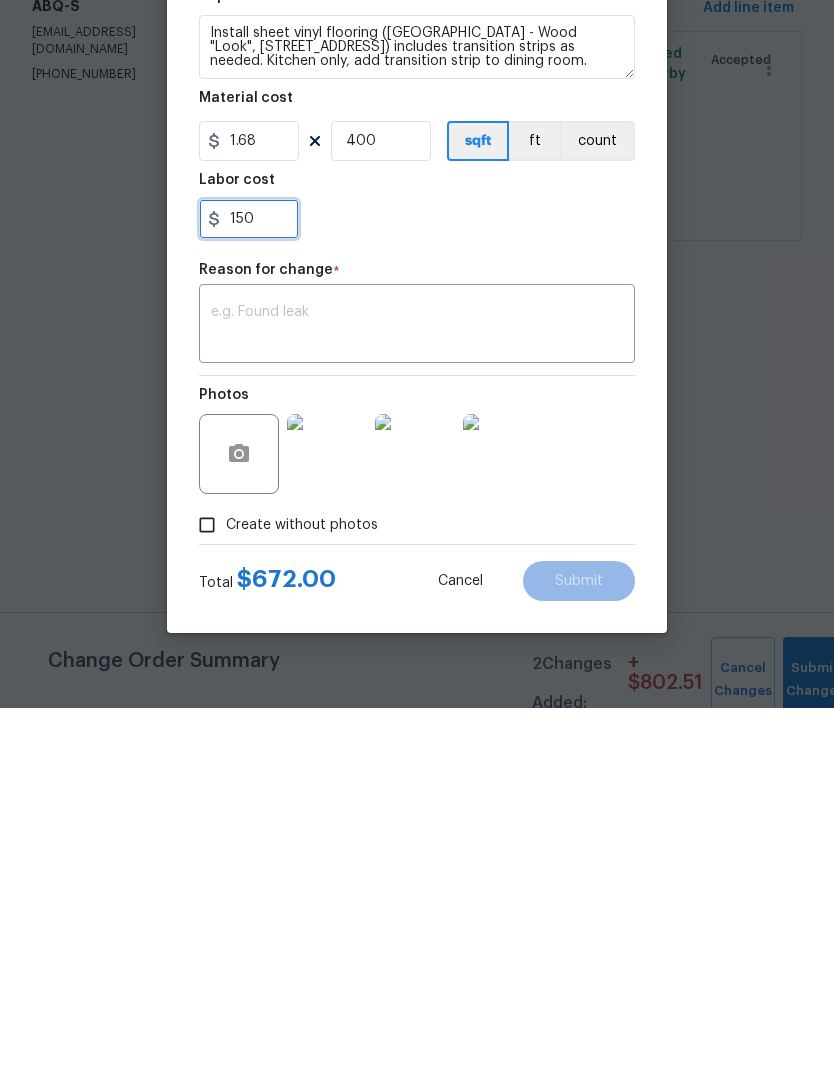 type on "150" 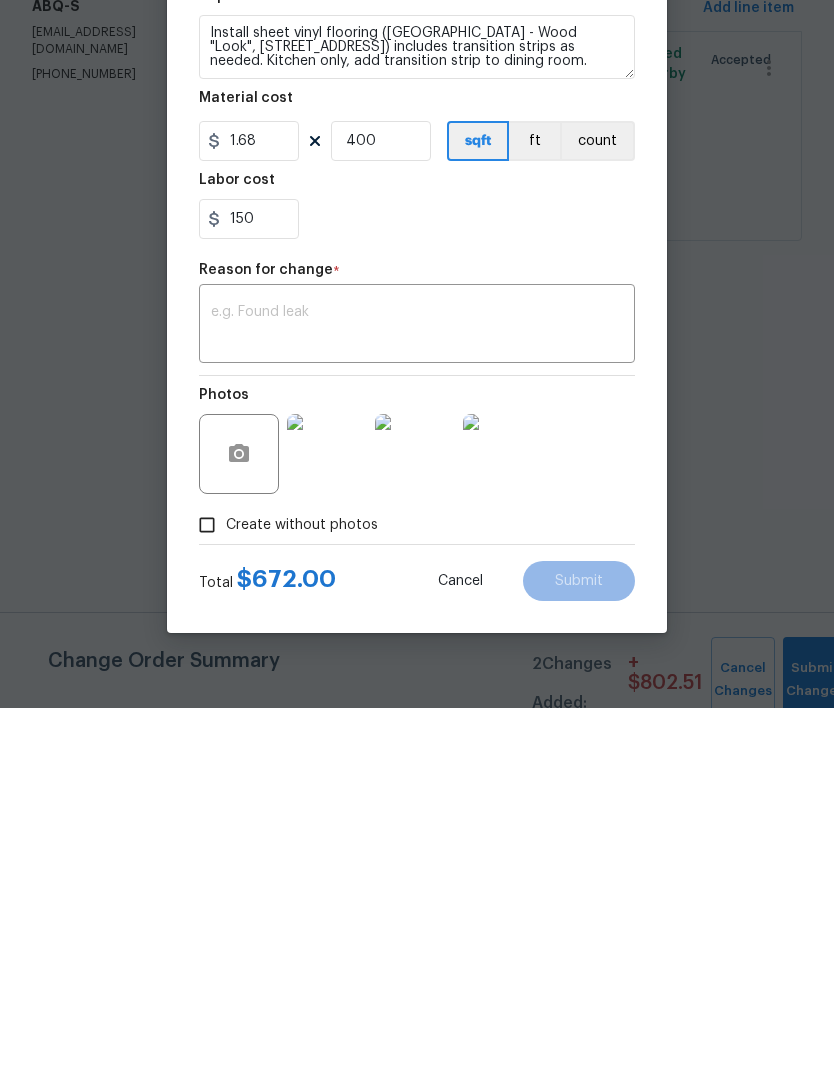 click on "Photos" at bounding box center [417, 808] 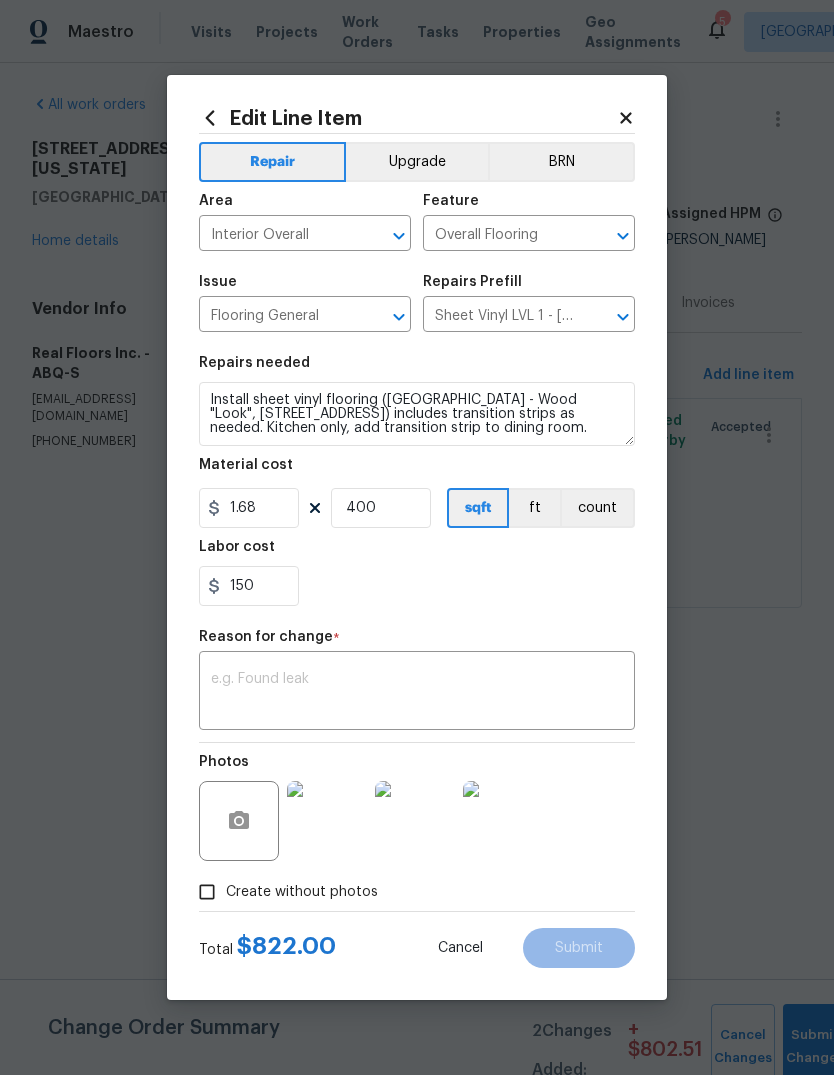 click 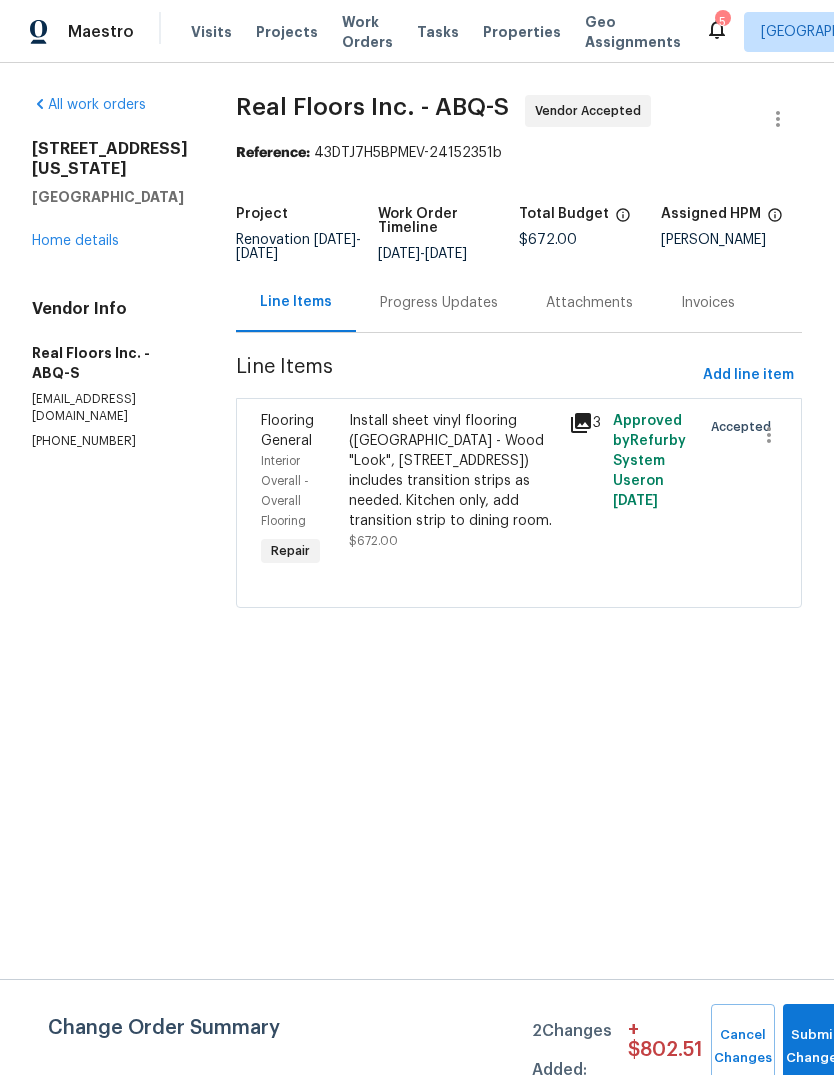 click on "Progress Updates" at bounding box center [439, 303] 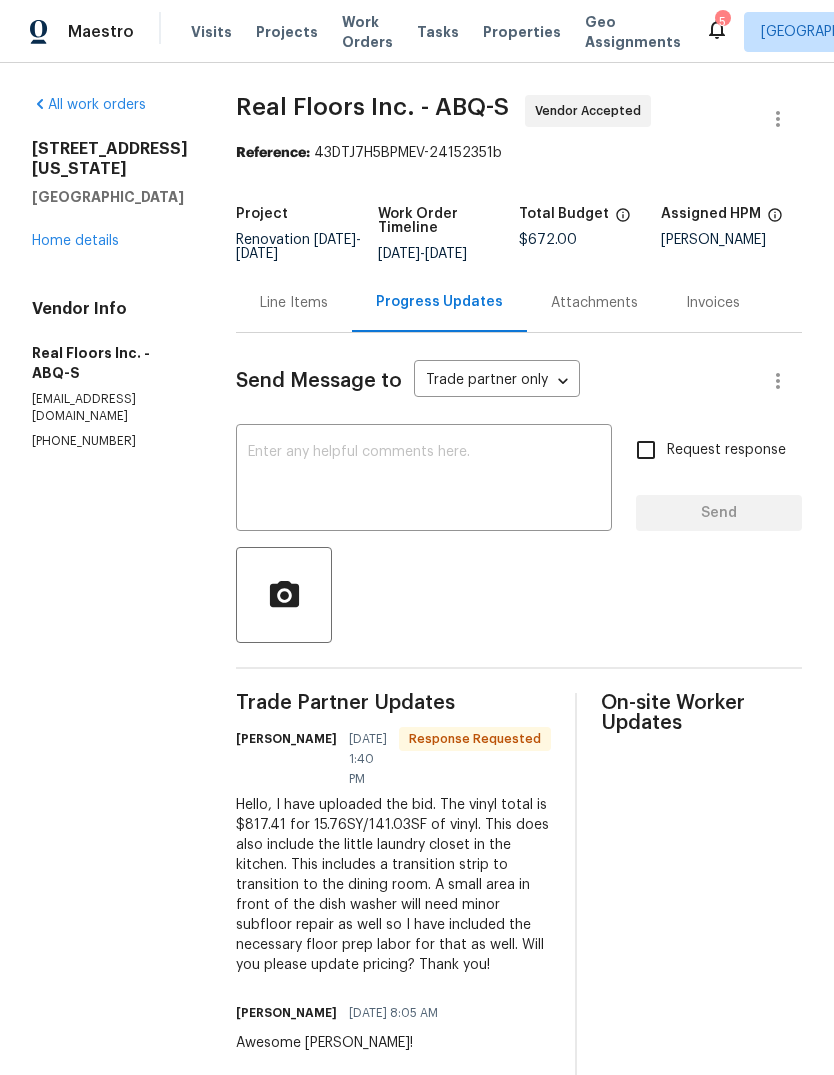 click on "Line Items" at bounding box center [294, 303] 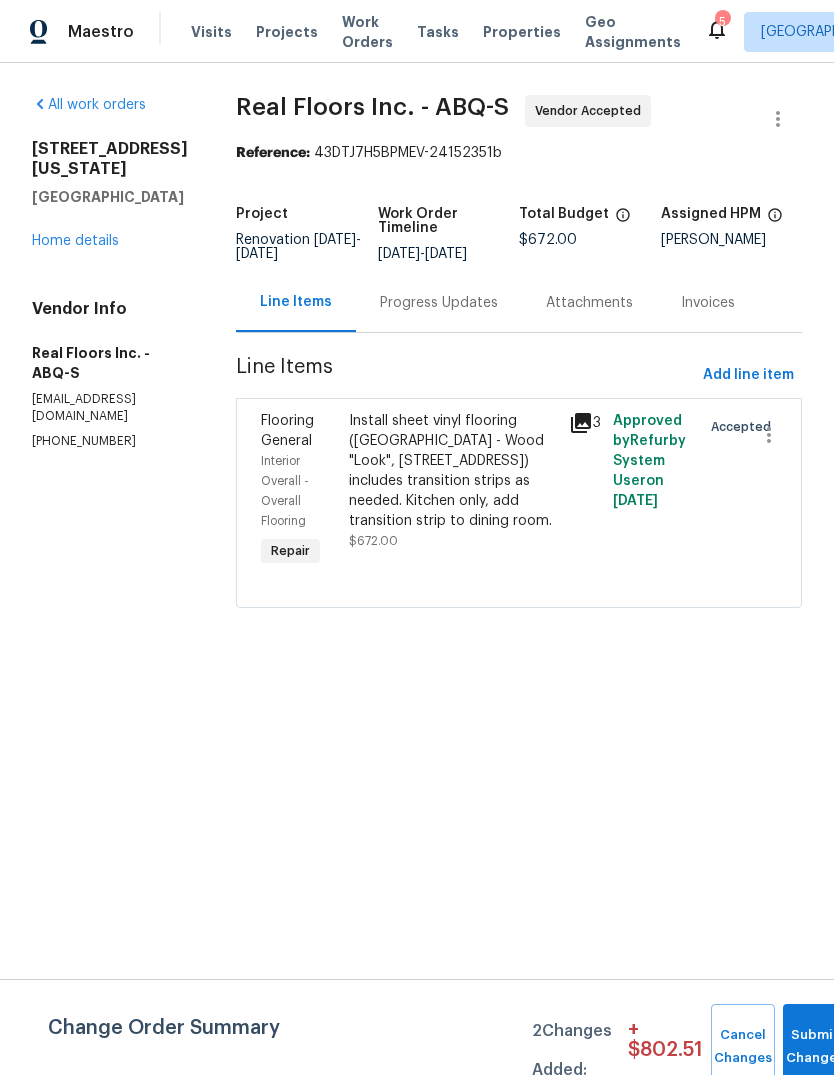 click on "Install sheet vinyl flooring (Sugar Valley - Wood "Look", 565 Beacon Hill) includes transition strips as needed. Kitchen only, add transition strip to dining room." at bounding box center [453, 471] 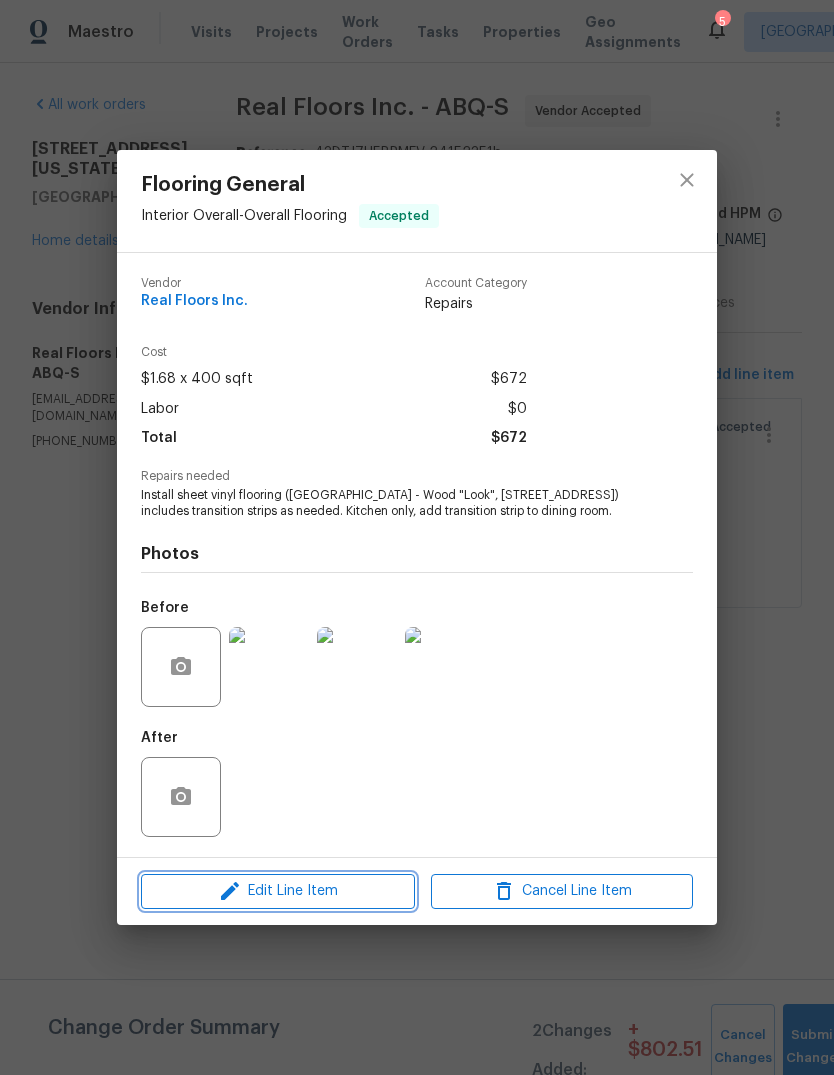 click on "Edit Line Item" at bounding box center (278, 891) 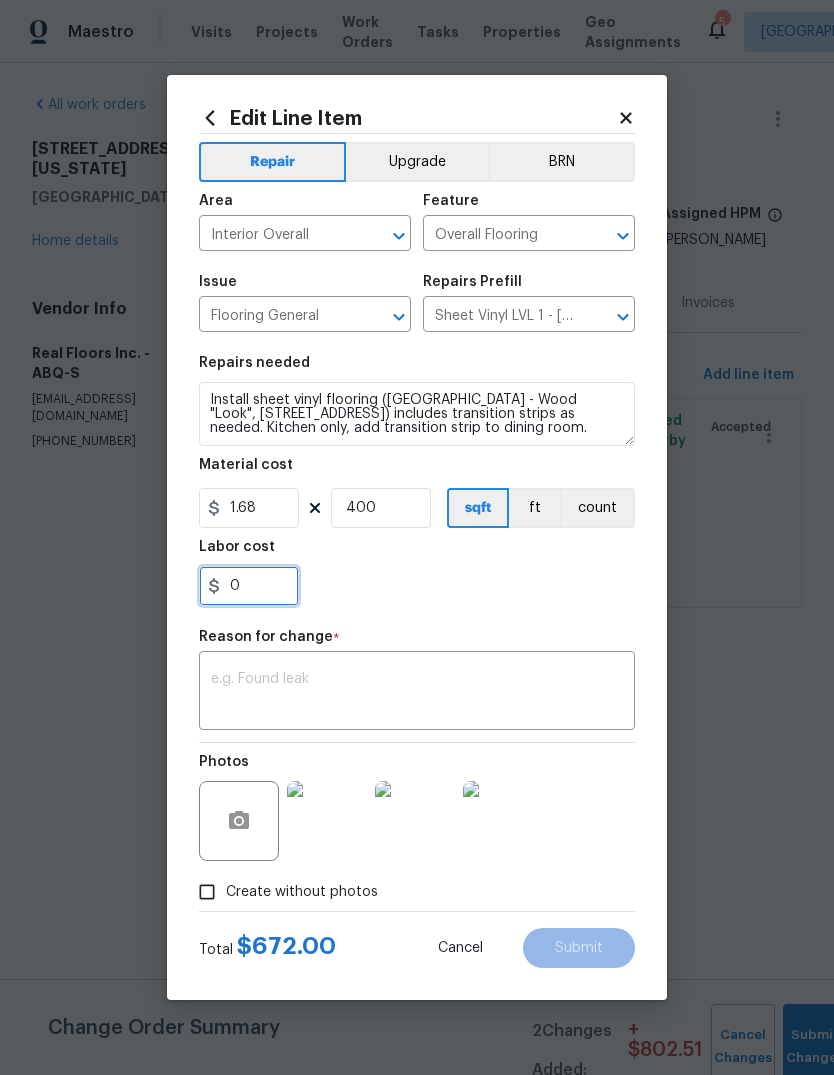 click on "0" at bounding box center (249, 586) 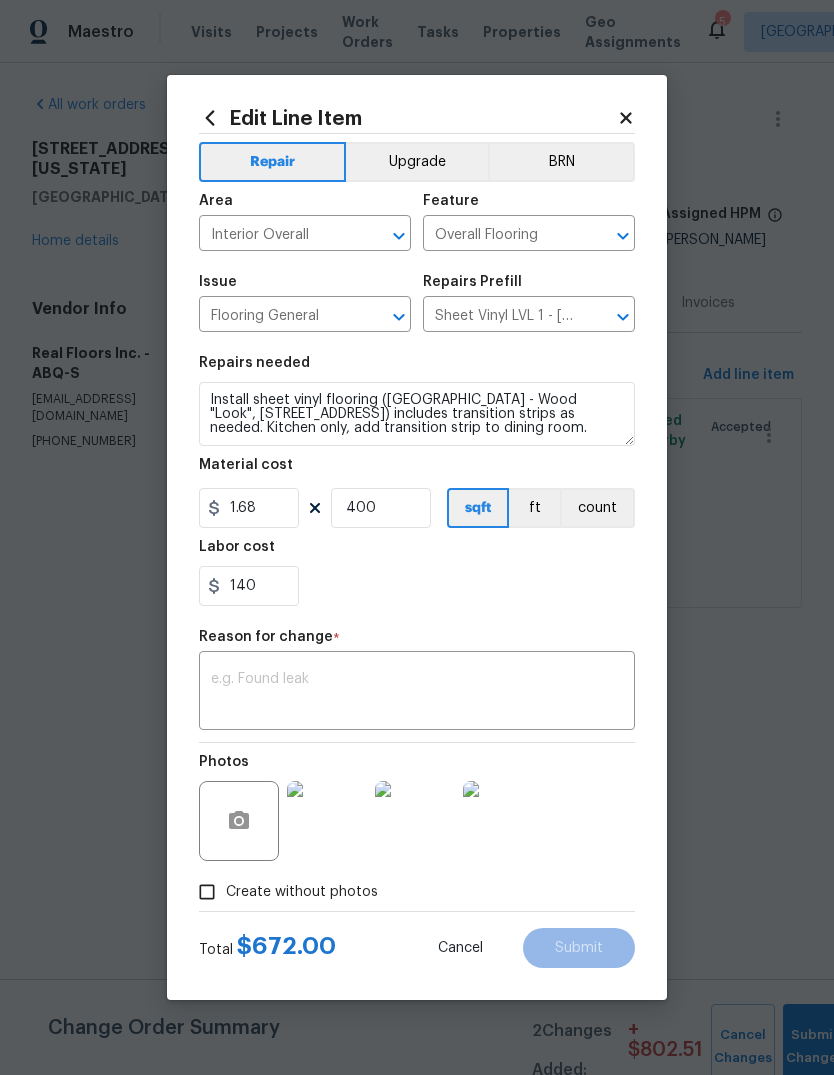 click on "140" at bounding box center [417, 586] 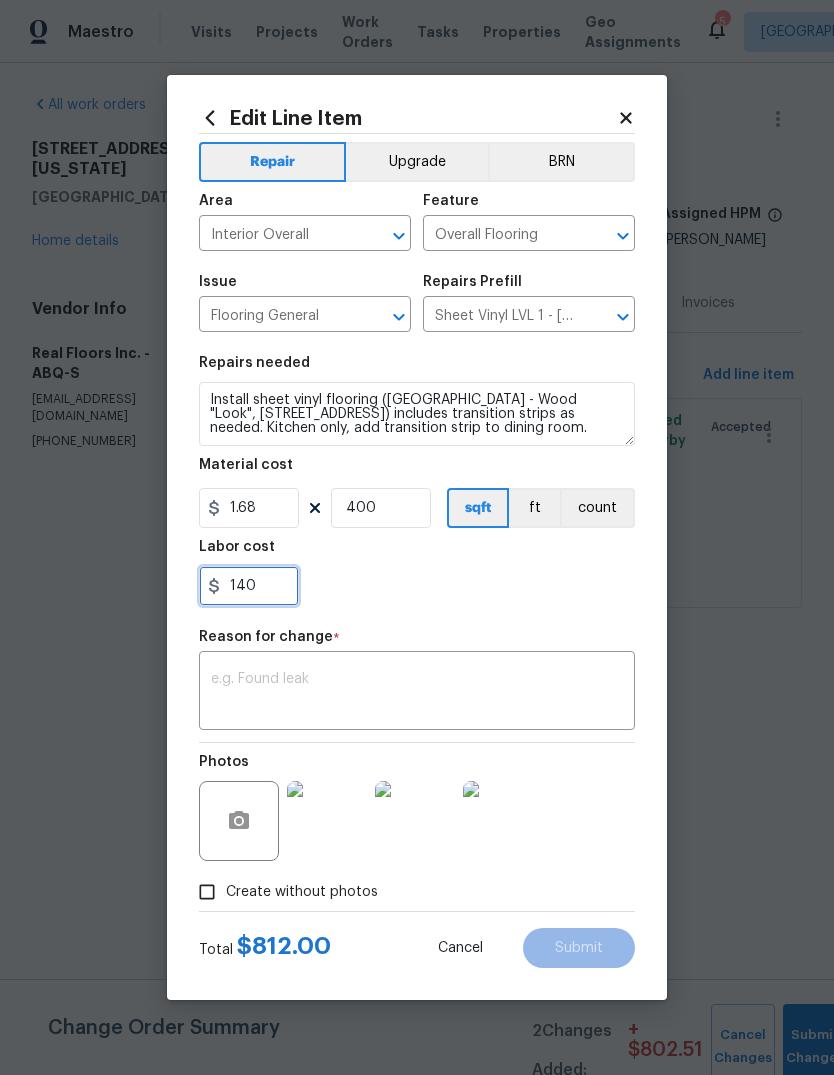 click on "140" at bounding box center [249, 586] 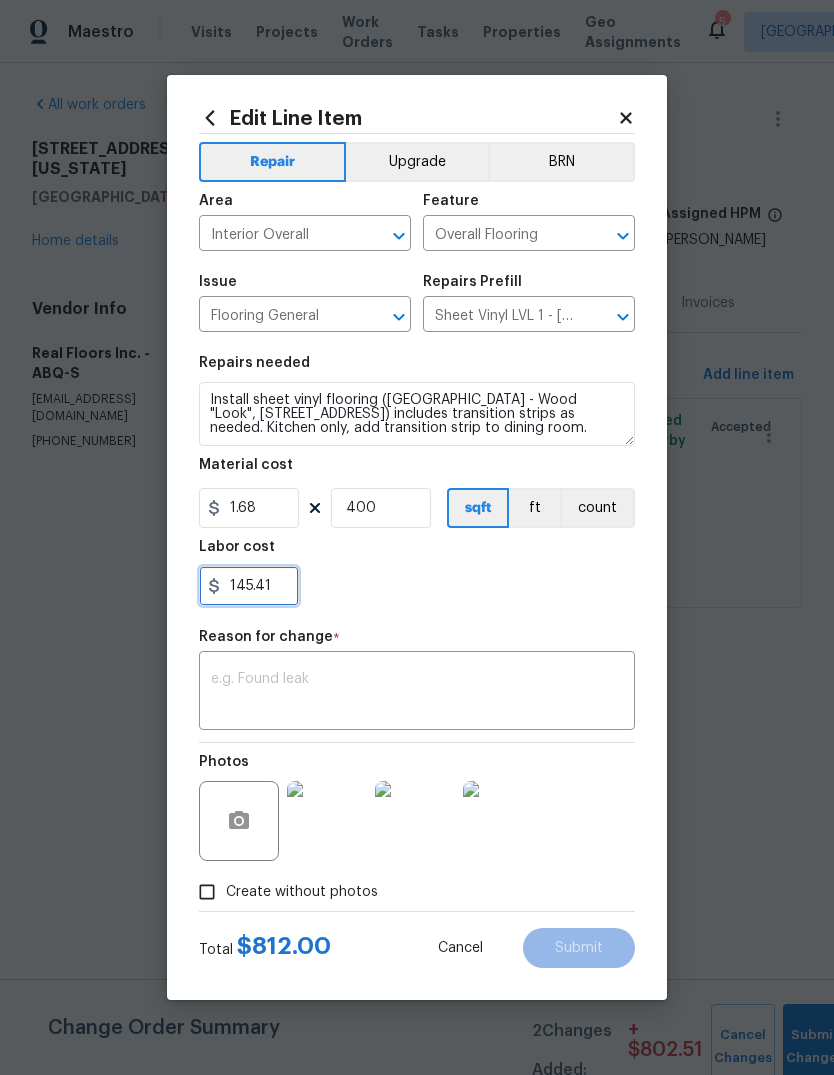 type on "145.41" 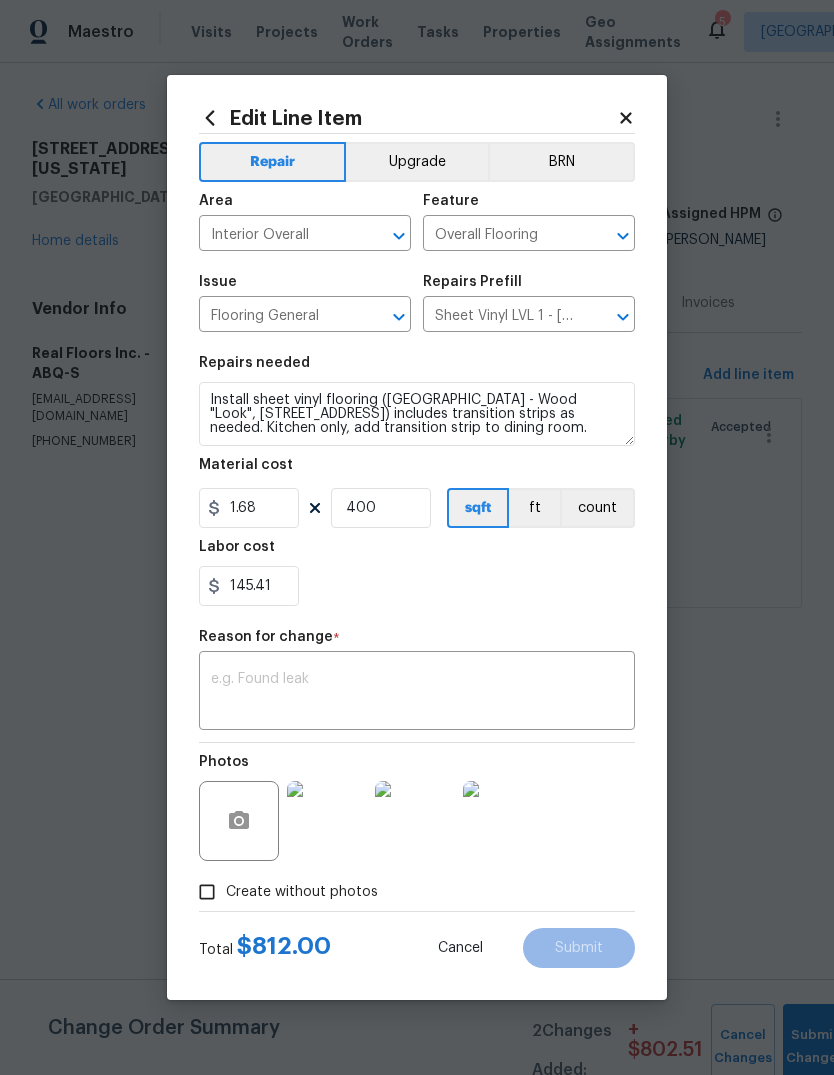 click on "Labor cost" at bounding box center (417, 553) 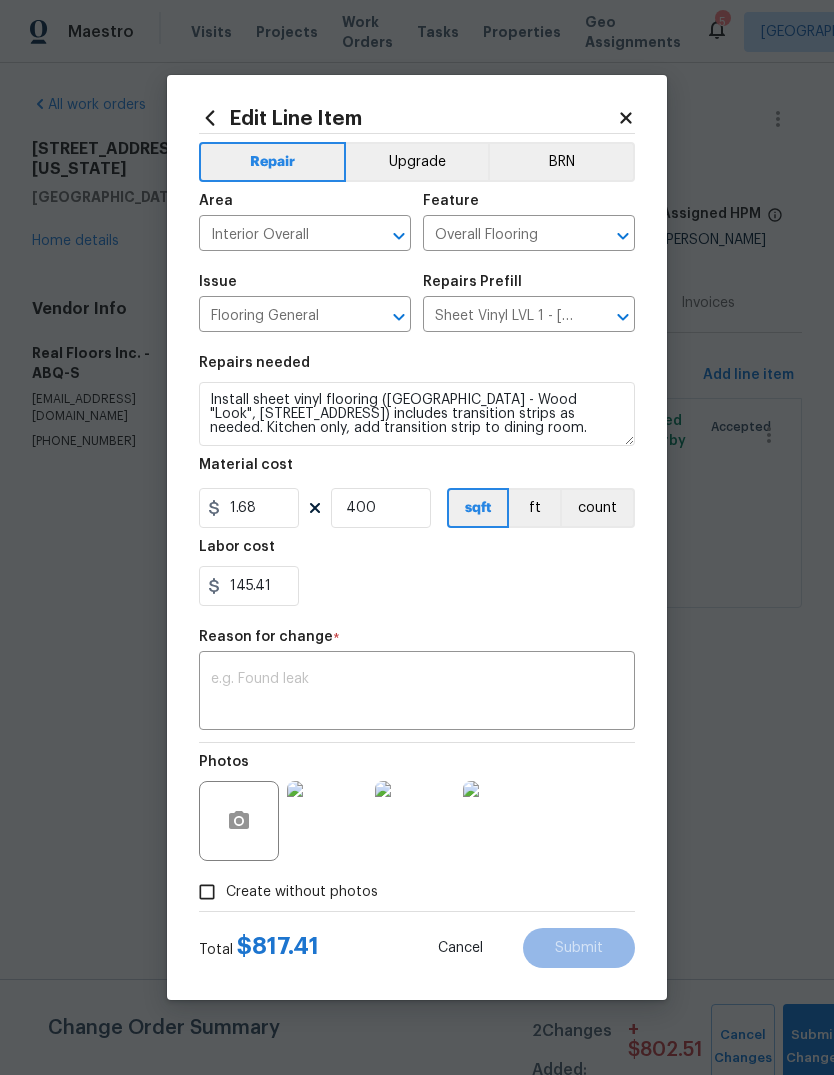 click at bounding box center [417, 693] 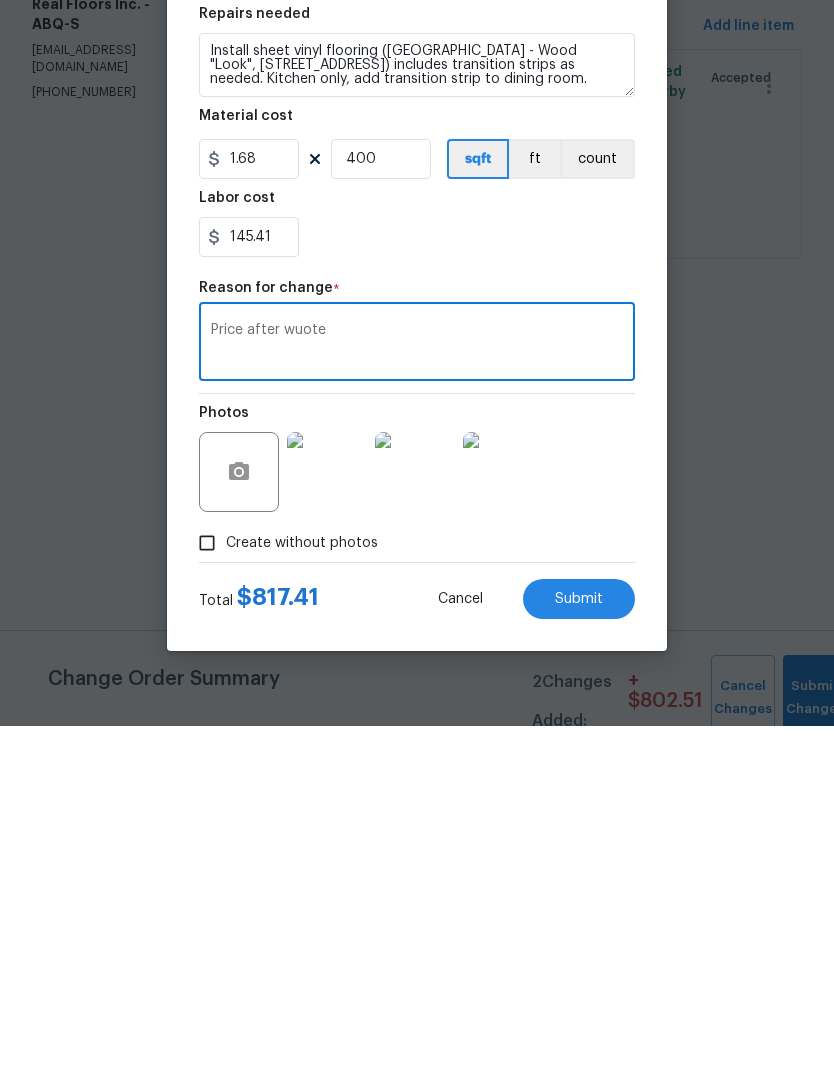type on "Price after wuote" 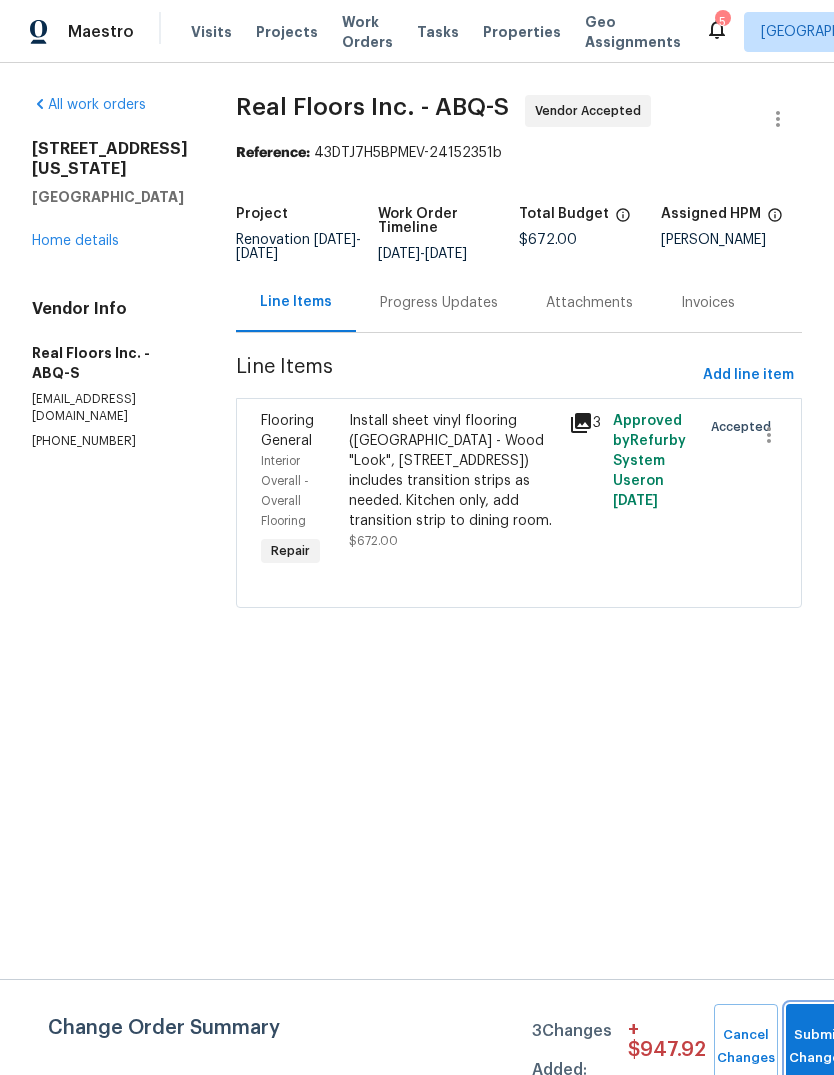 click on "Submit Changes" at bounding box center [818, 1047] 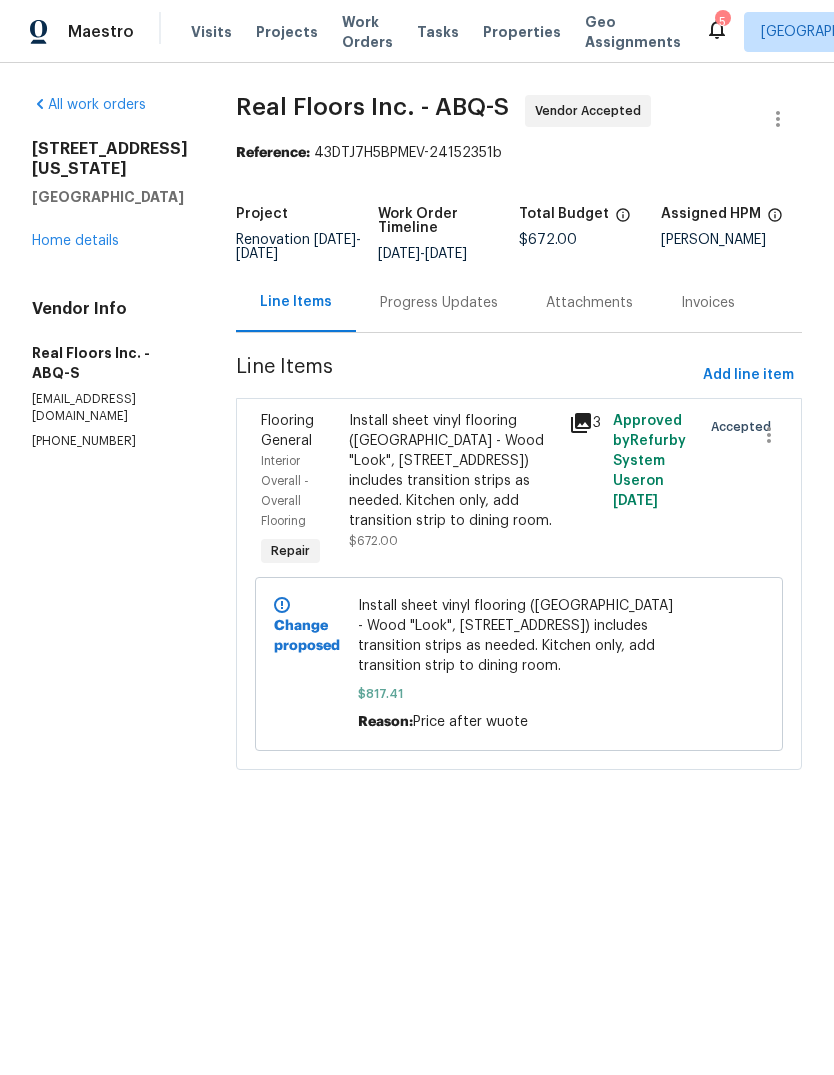 click on "Progress Updates" at bounding box center (439, 303) 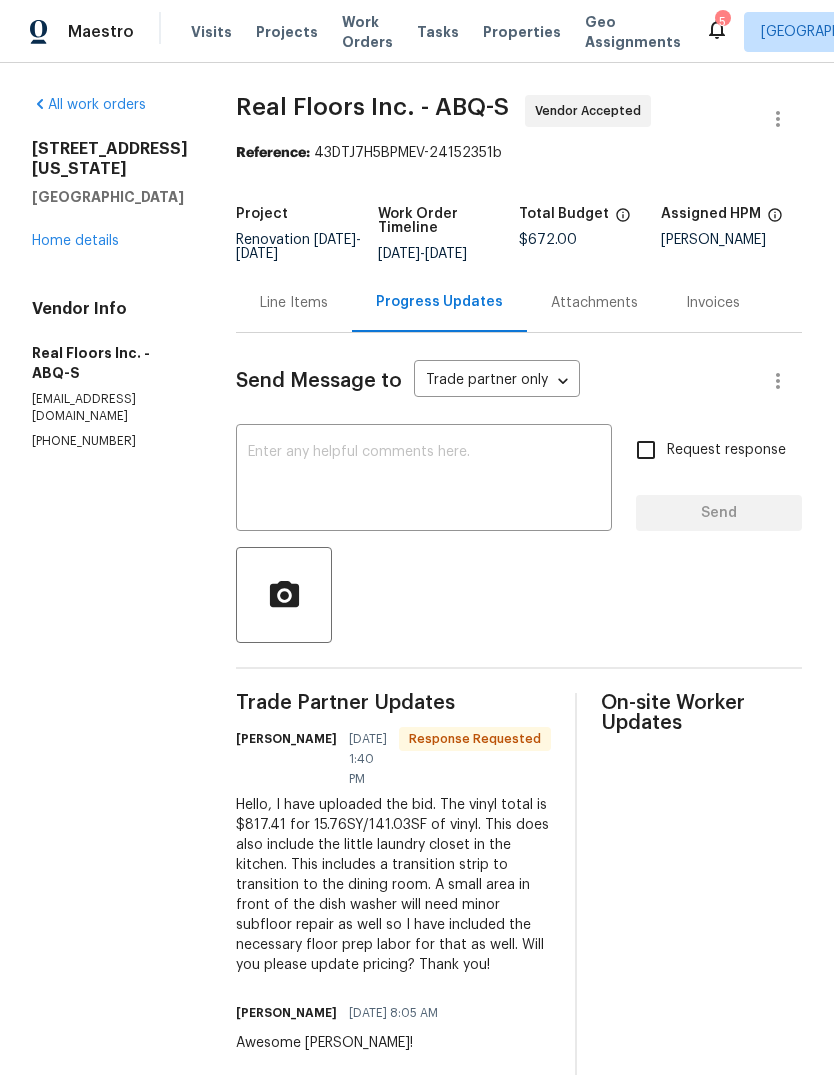 click at bounding box center (424, 480) 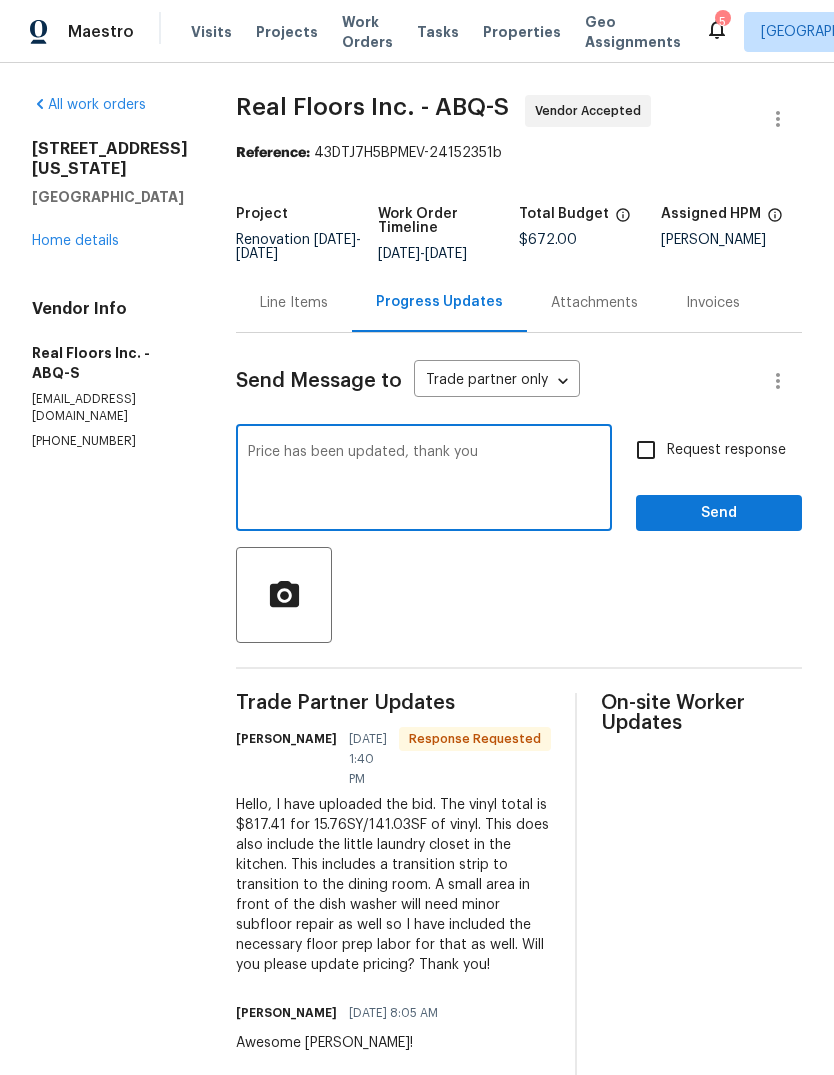type on "Price has been updated, thank you" 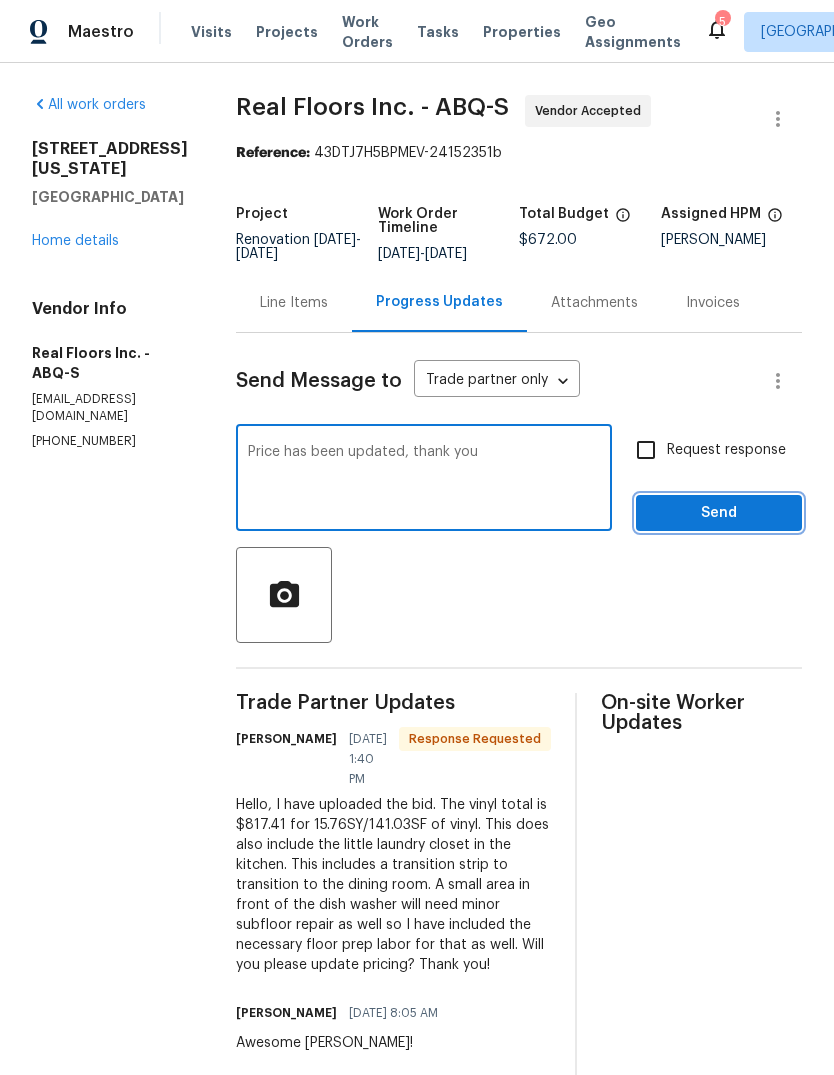 click on "Send" at bounding box center (719, 513) 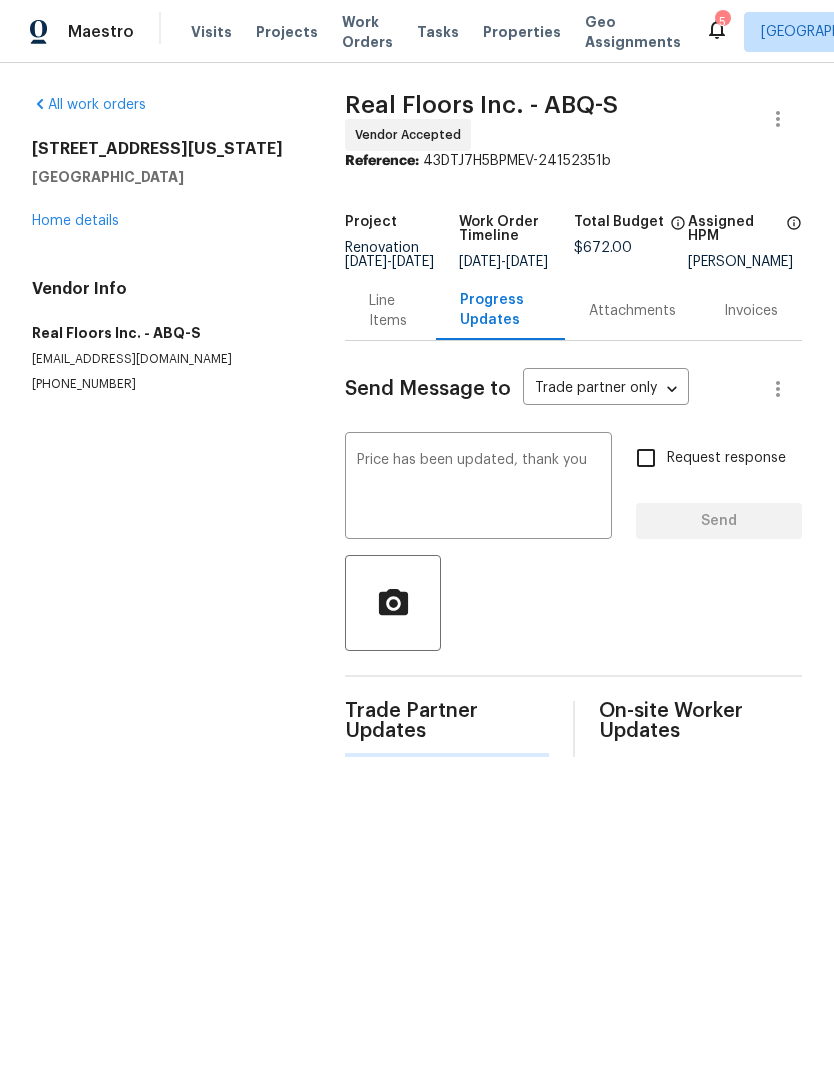 type 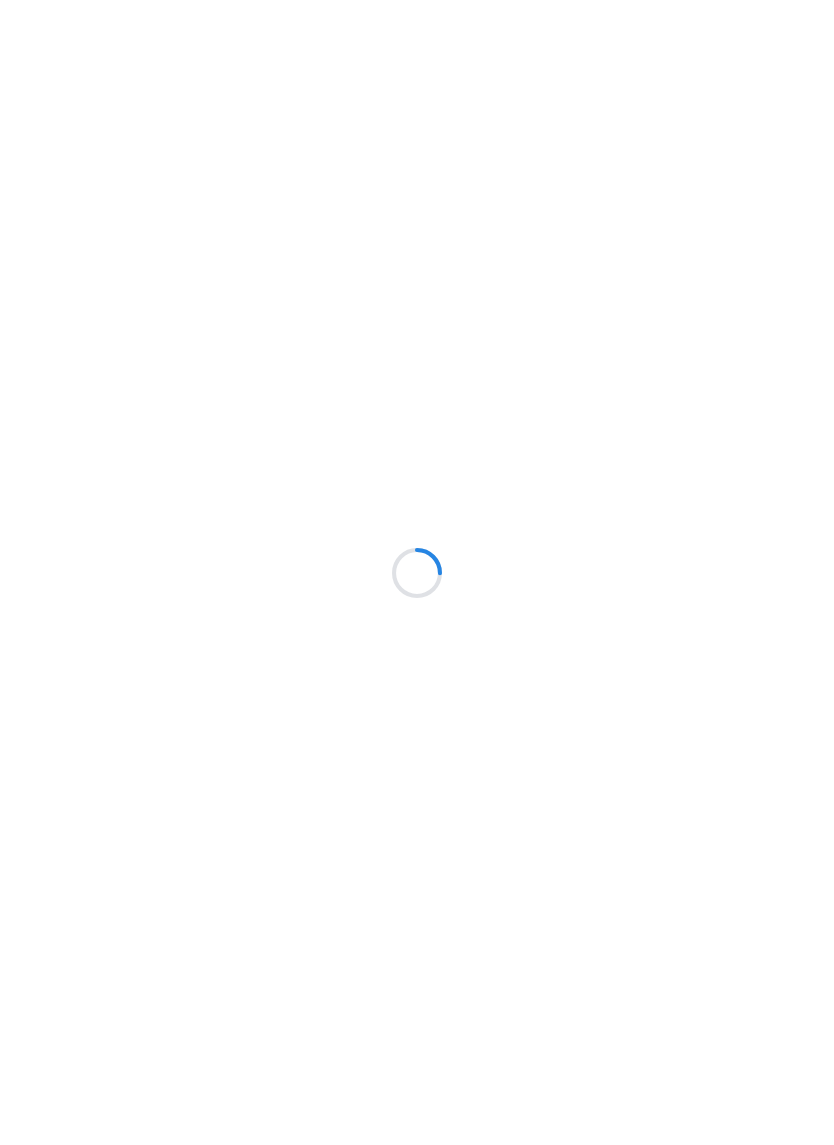 scroll, scrollTop: 0, scrollLeft: 0, axis: both 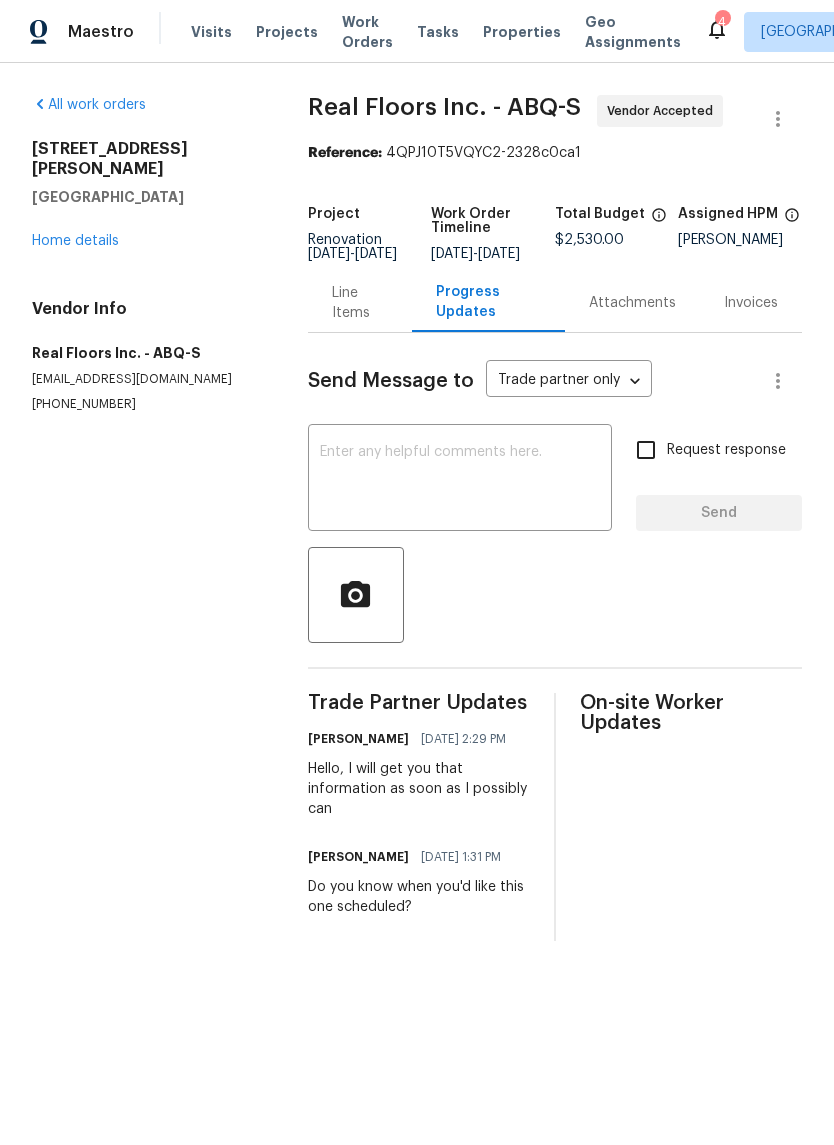 click on "Line Items" at bounding box center [360, 303] 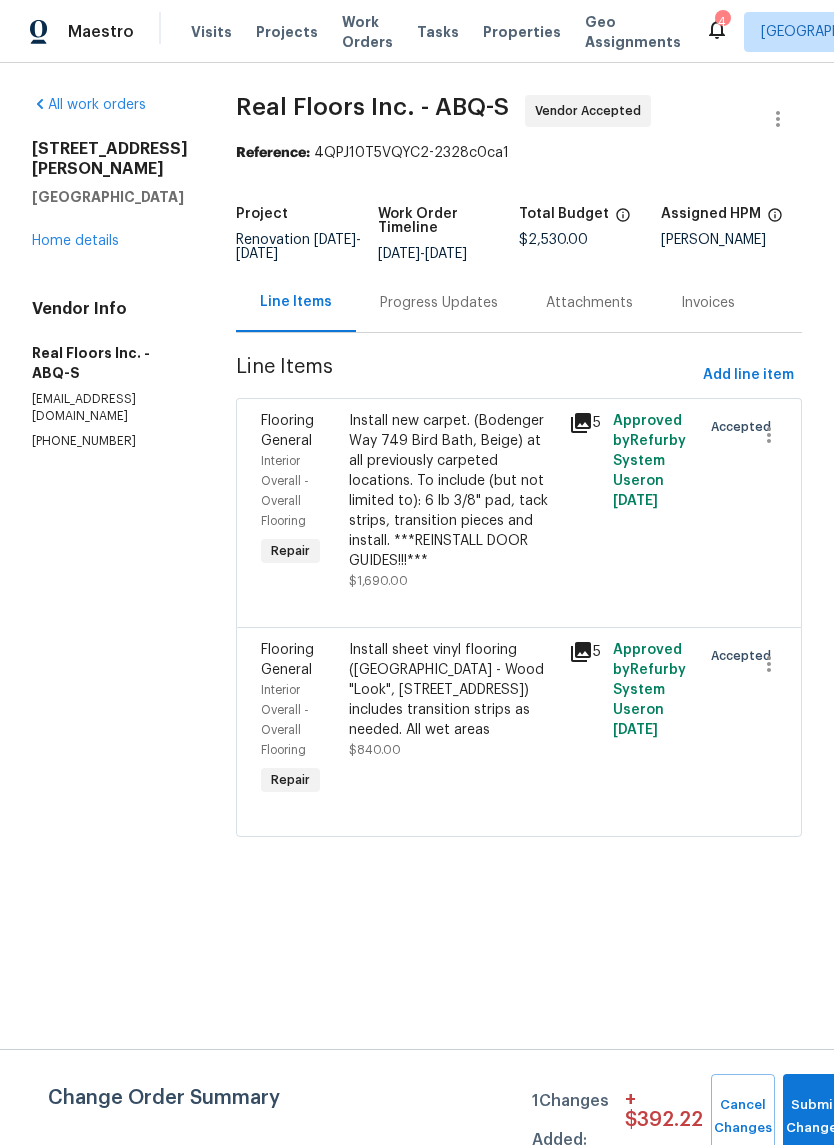 click on "Progress Updates" at bounding box center [439, 303] 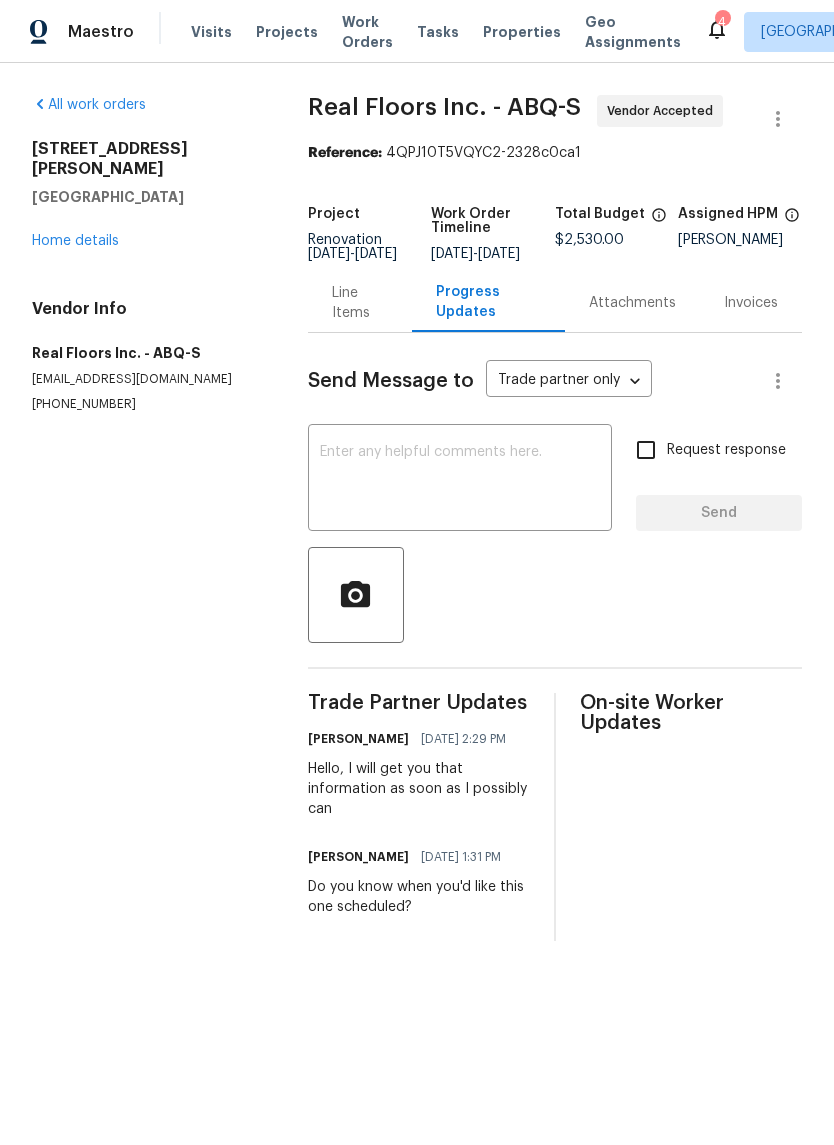 click on "Line Items" at bounding box center (360, 303) 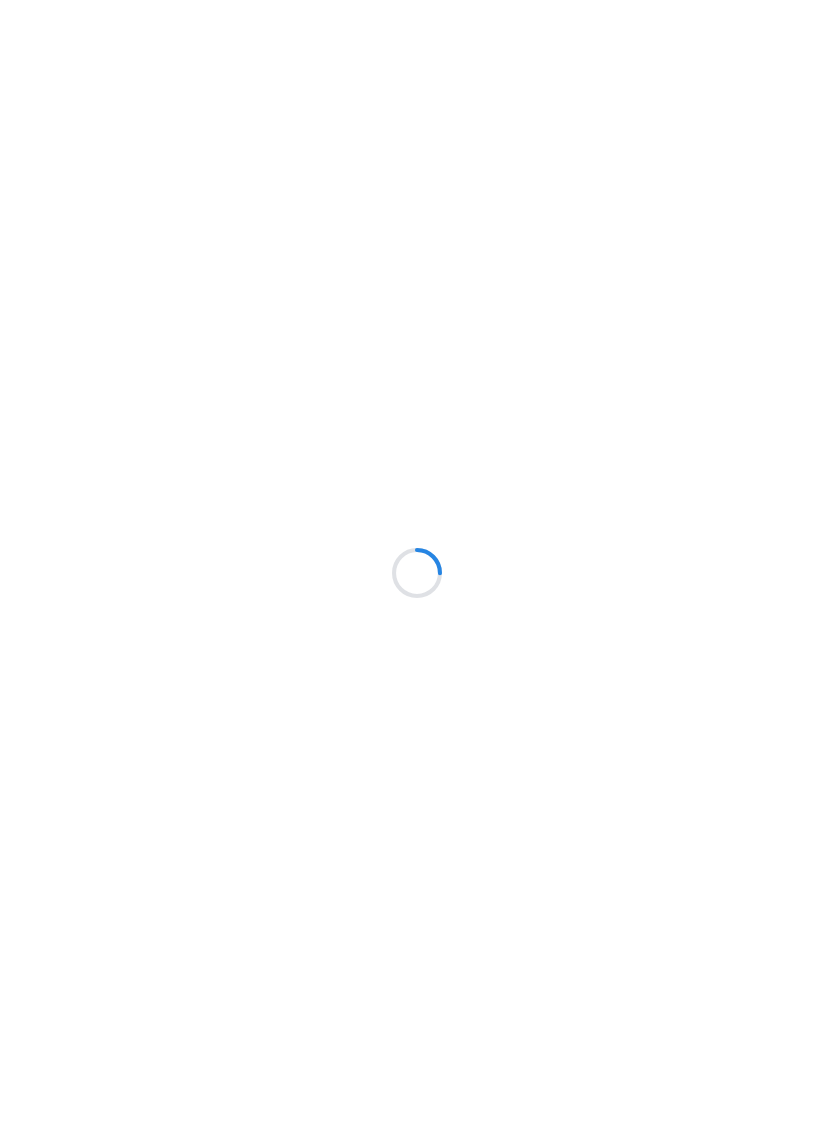scroll, scrollTop: 0, scrollLeft: 0, axis: both 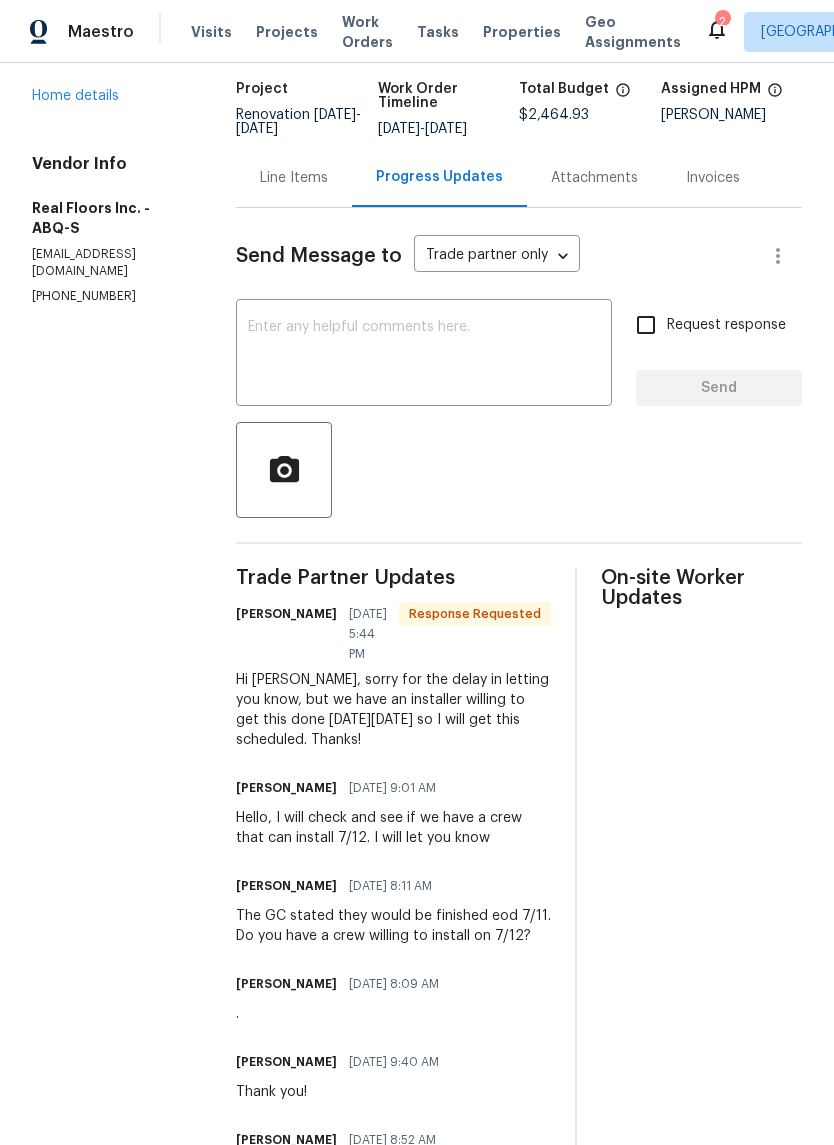 click at bounding box center [424, 355] 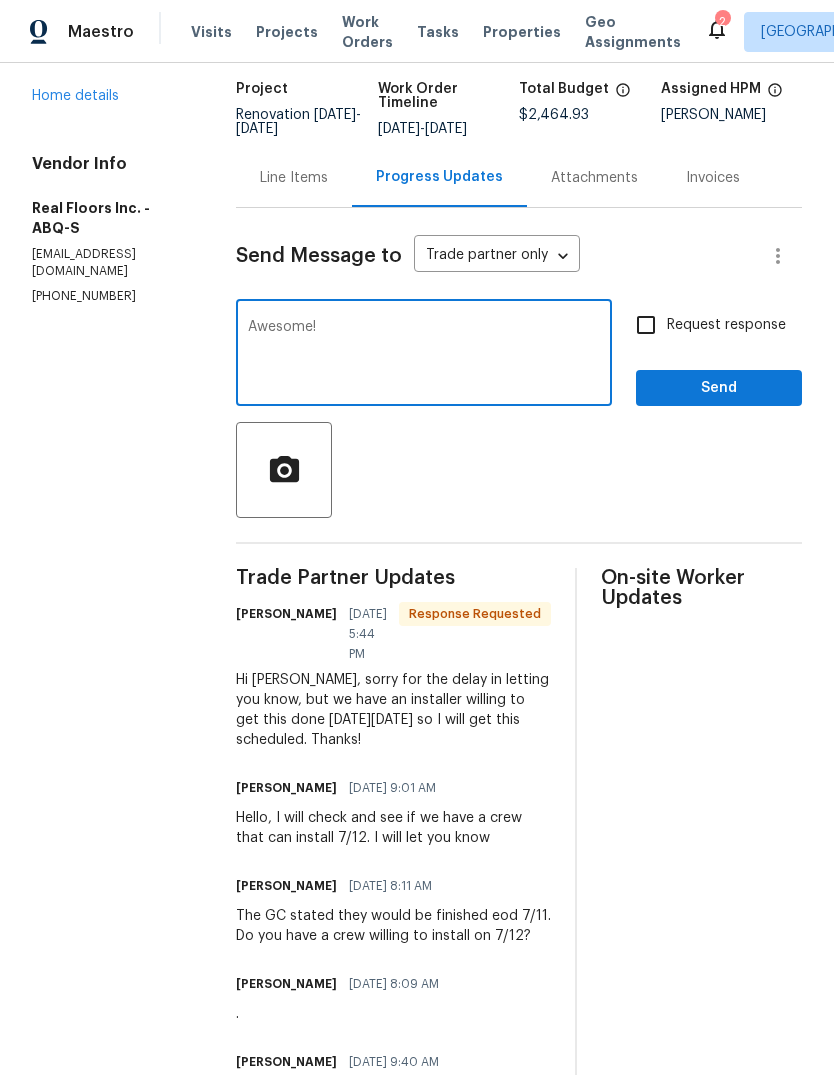 type on "Awesome!" 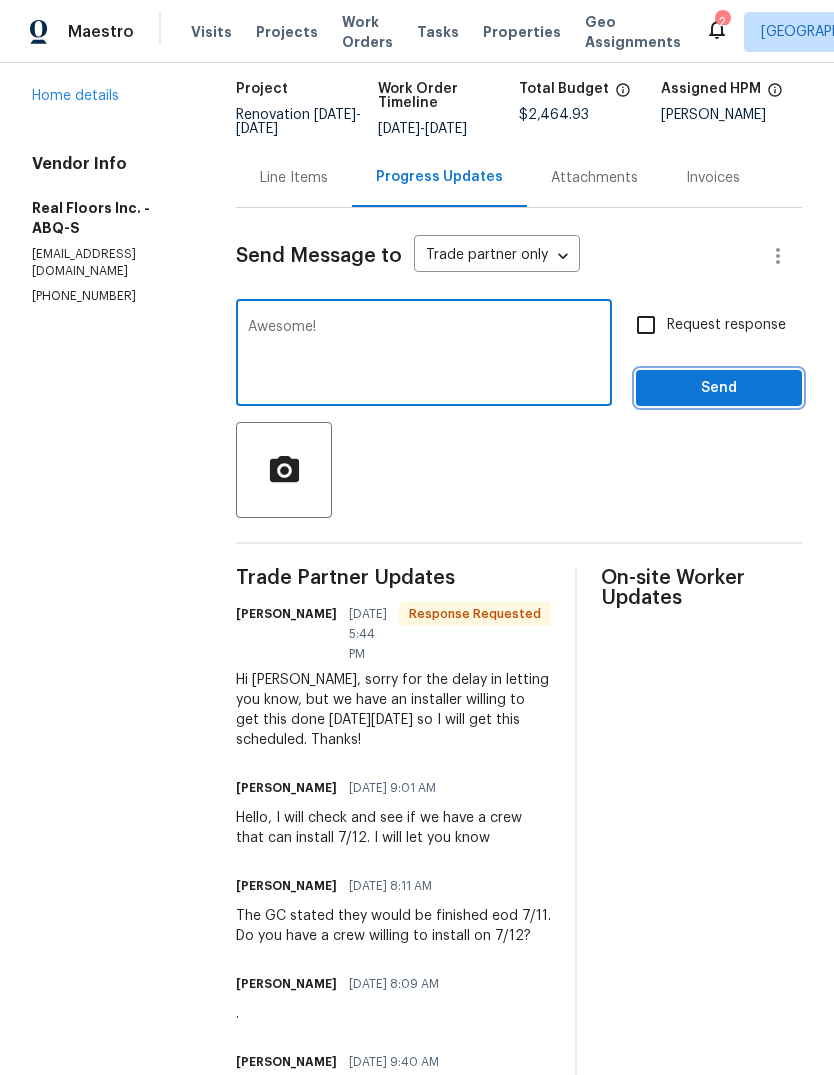 click on "Send" at bounding box center [719, 388] 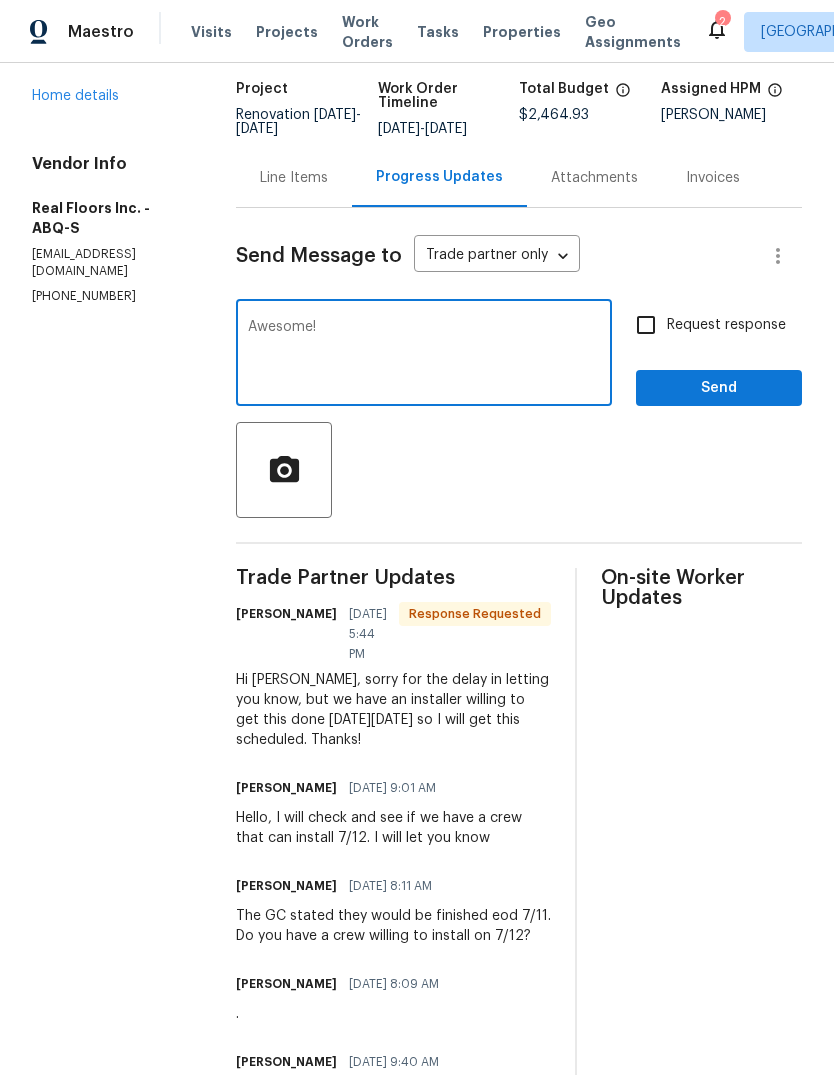 scroll, scrollTop: 0, scrollLeft: 0, axis: both 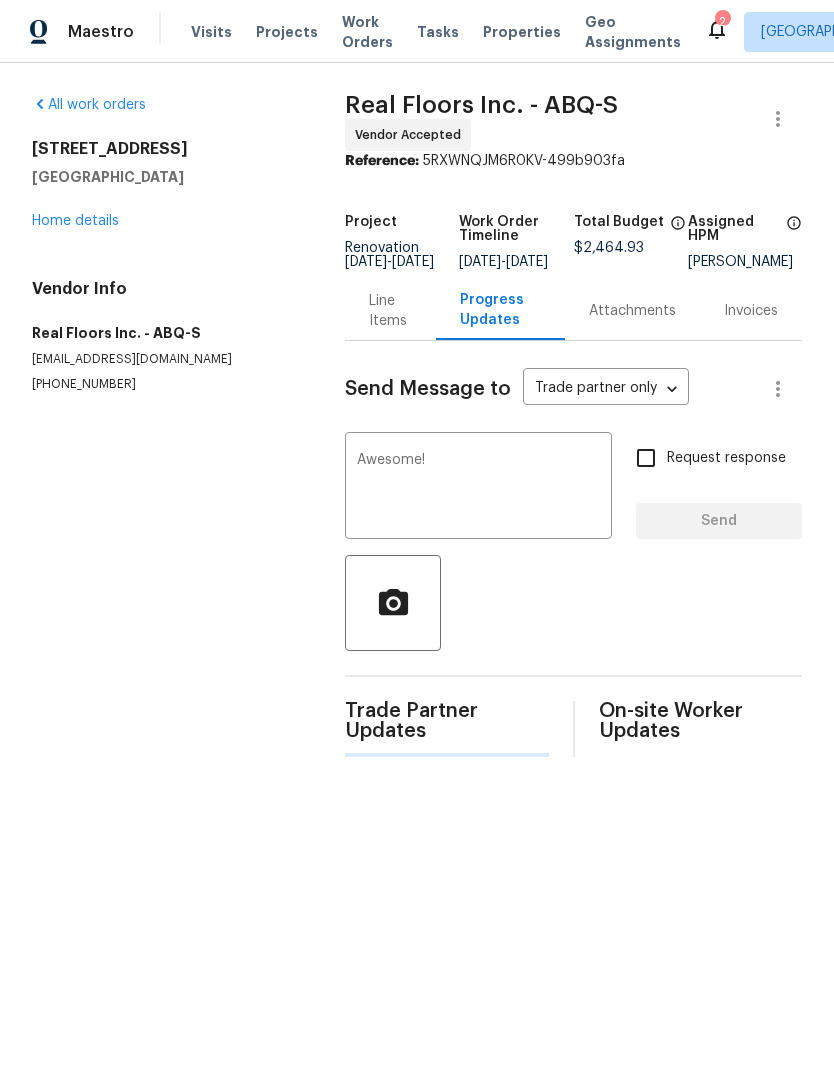 type 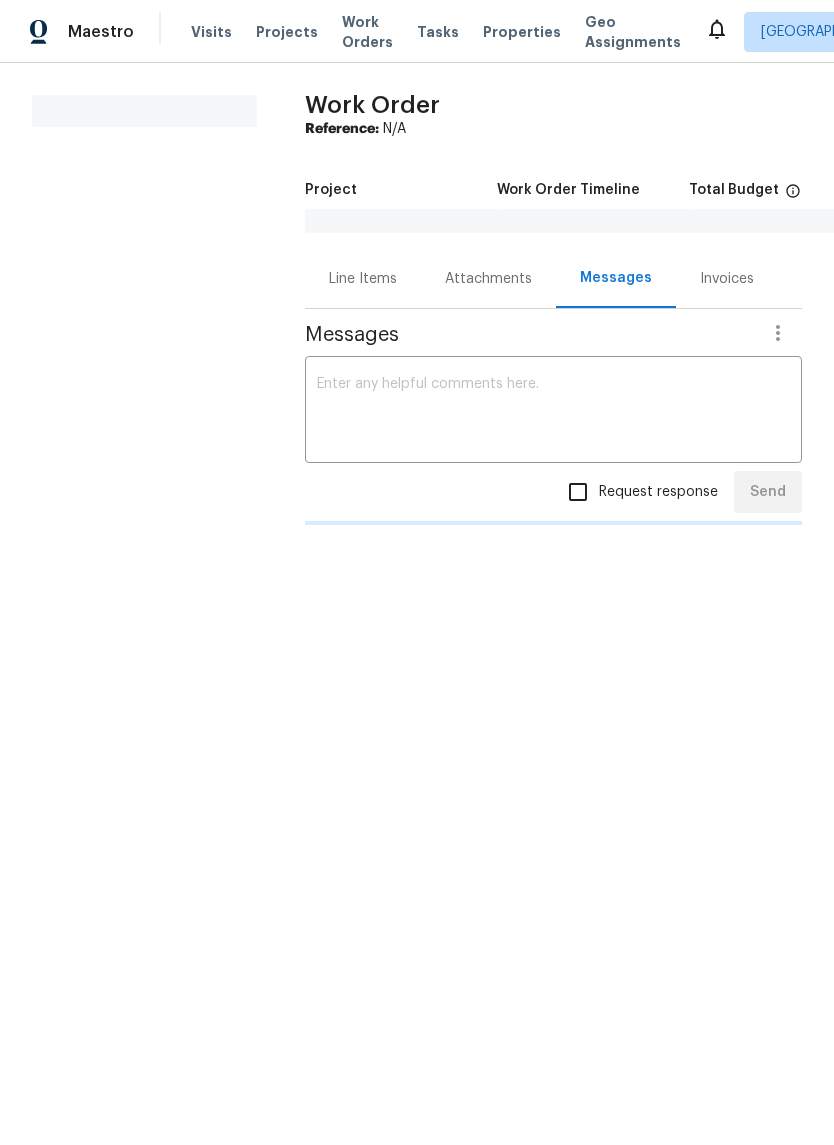 scroll, scrollTop: 0, scrollLeft: 0, axis: both 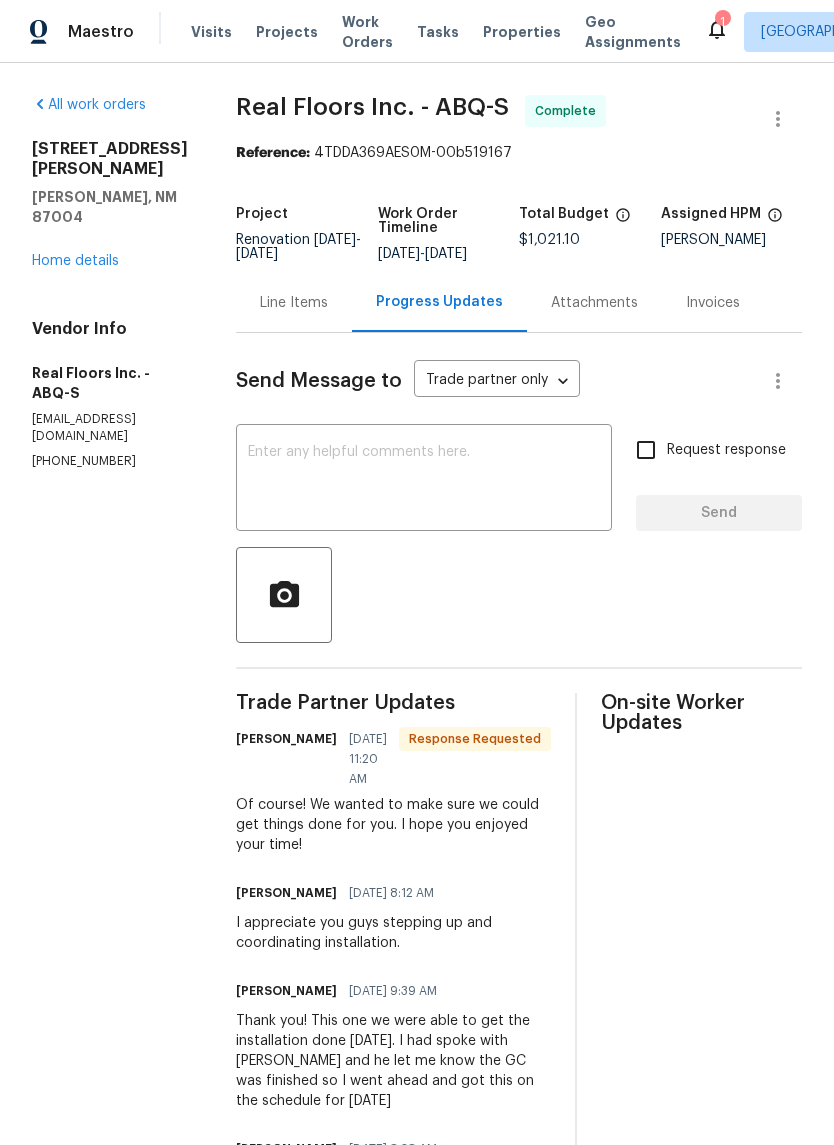 click on "x ​" at bounding box center [424, 480] 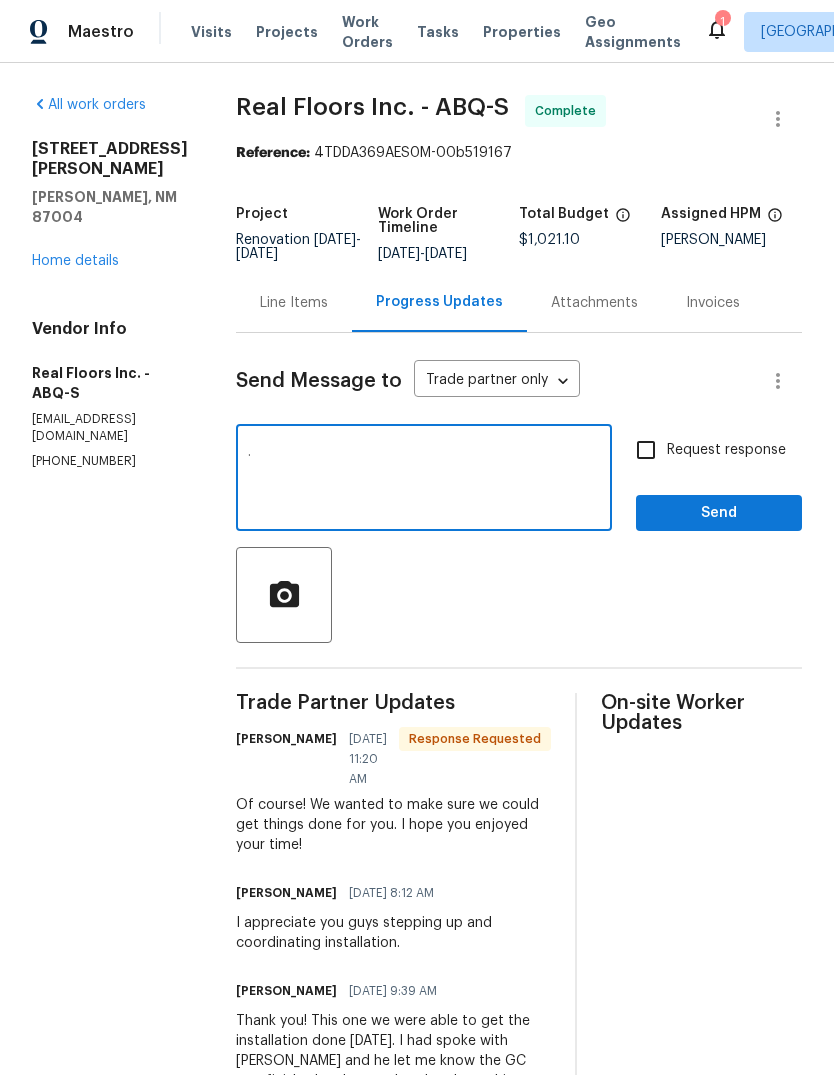 type on "." 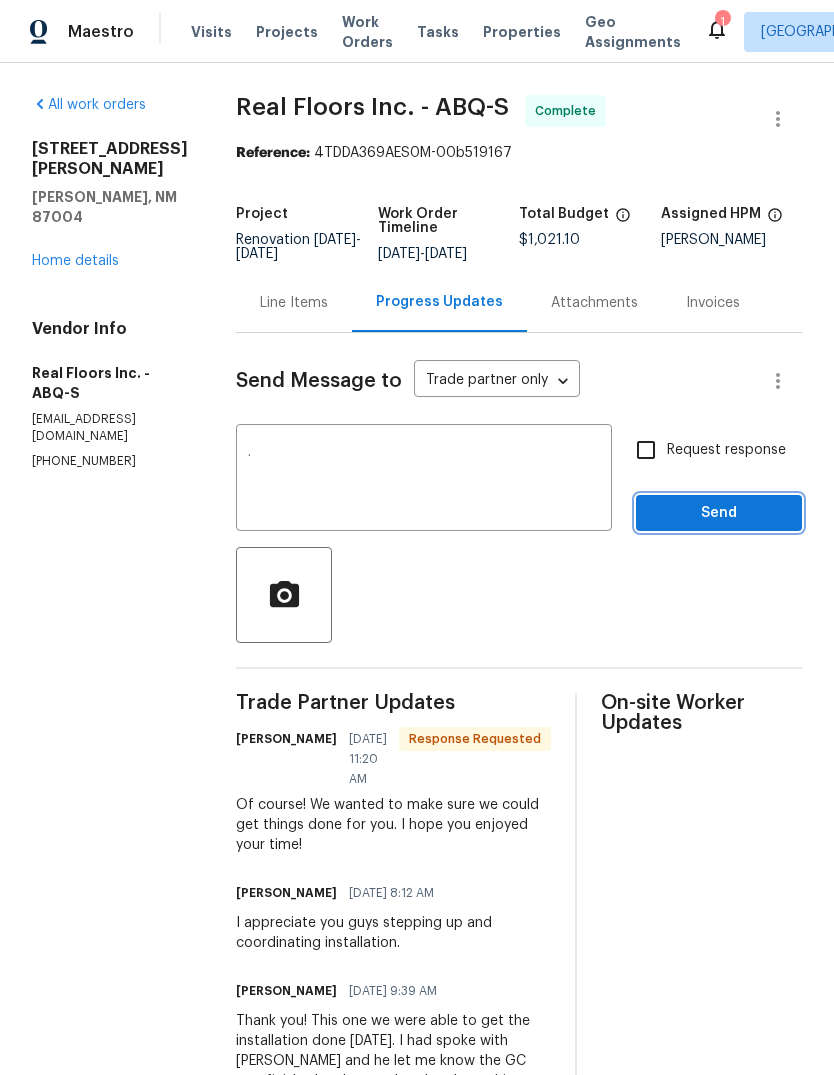 click on "Send" at bounding box center [719, 513] 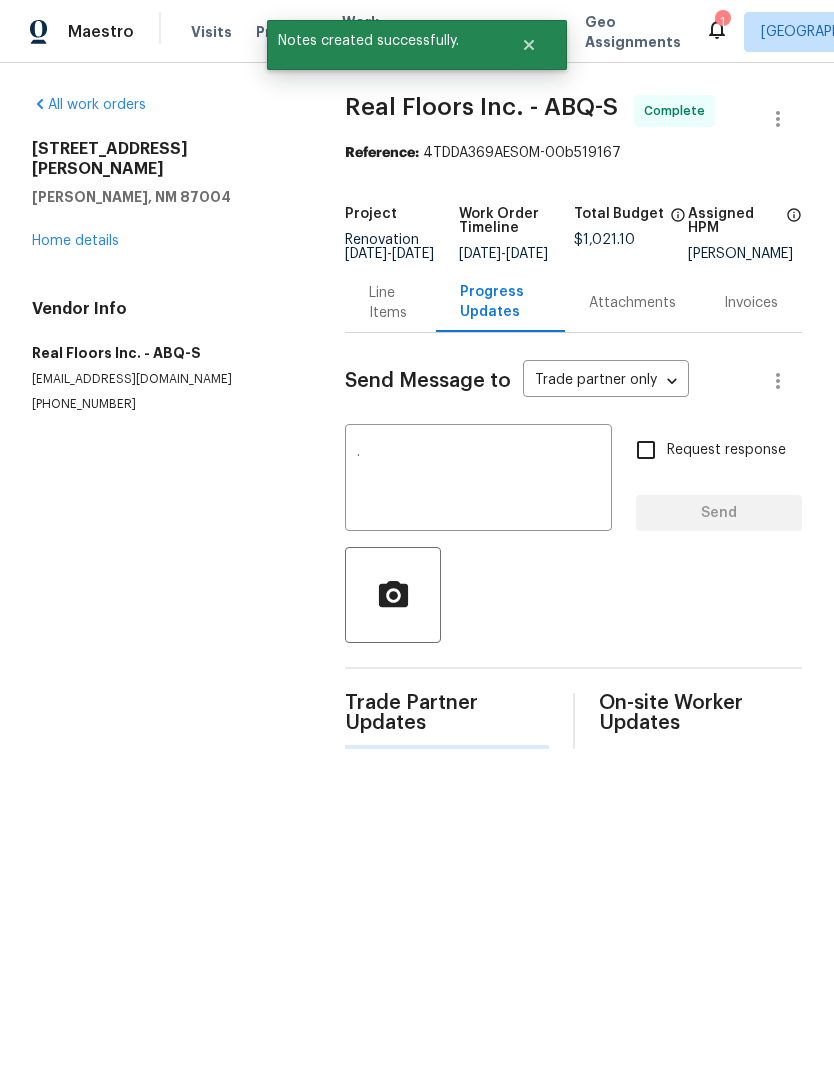 type 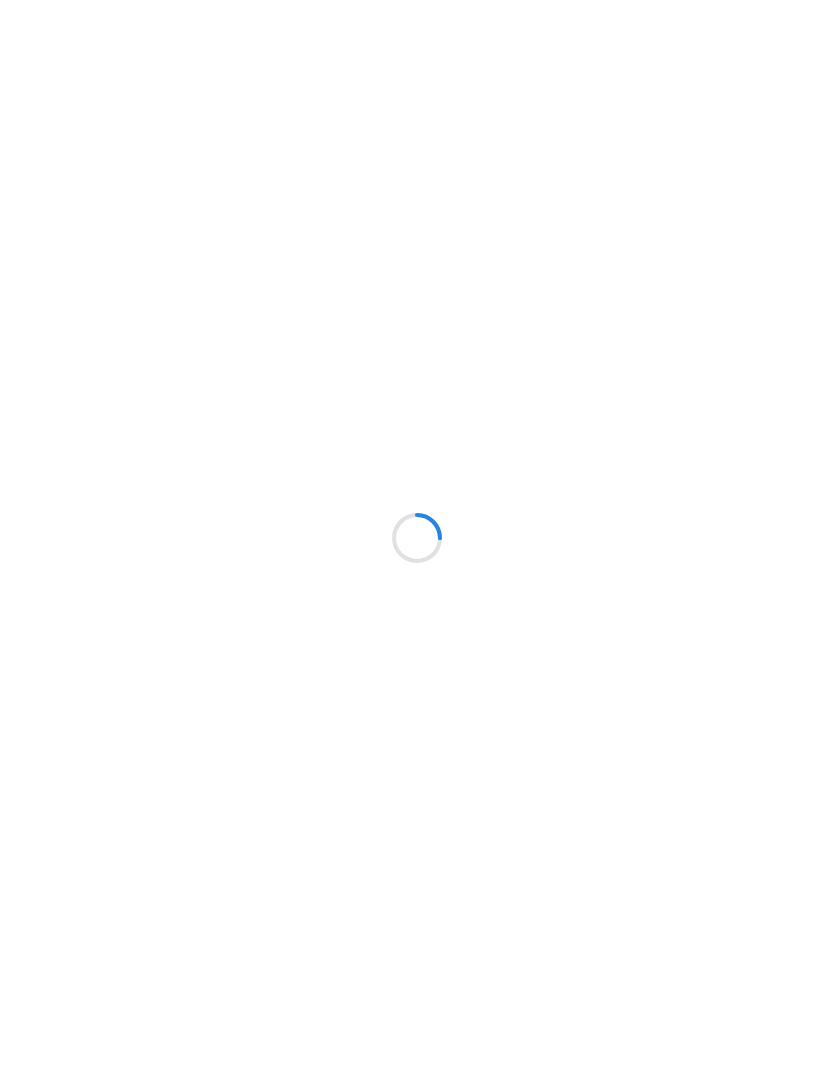 scroll, scrollTop: 0, scrollLeft: 0, axis: both 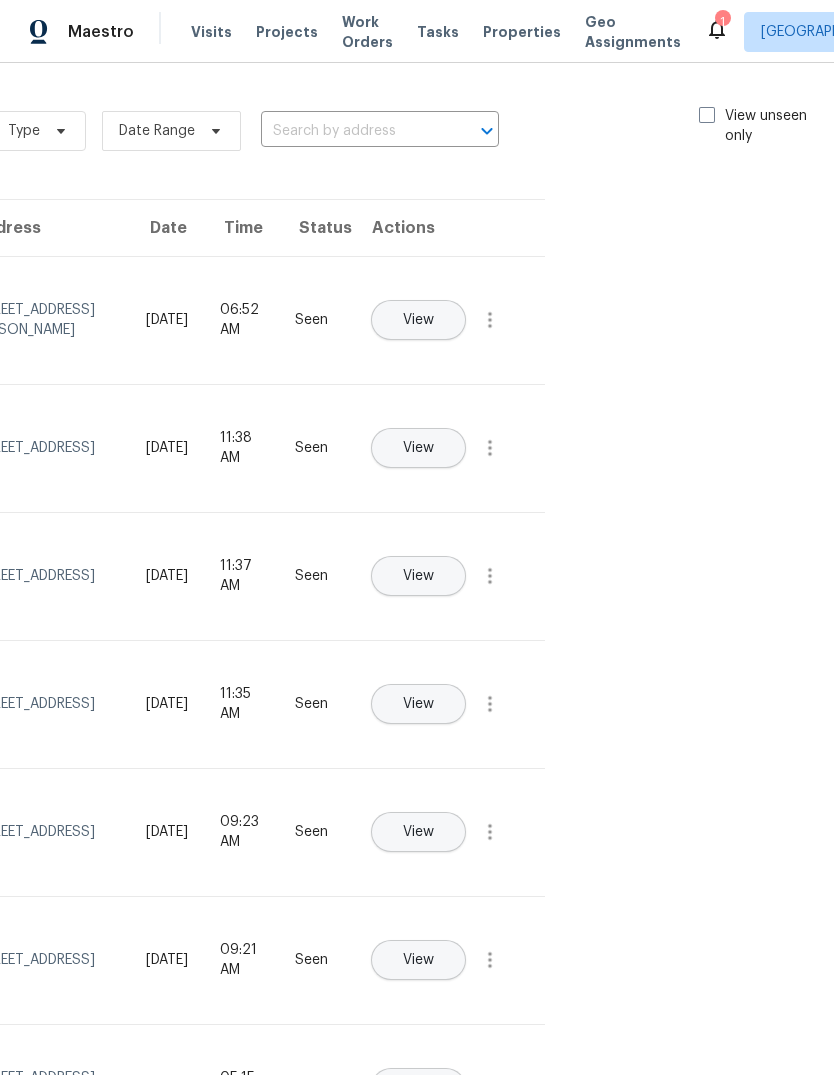 click on "Type Date Range ​ View unseen only" at bounding box center [414, 131] 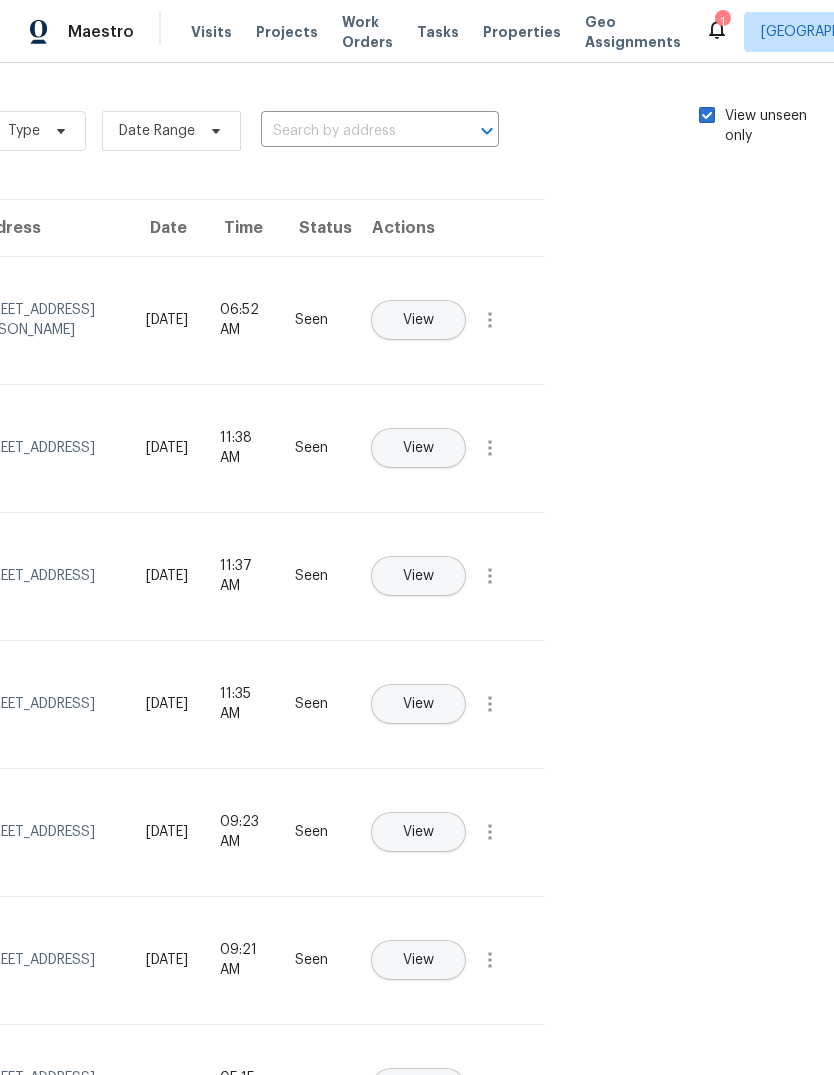 checkbox on "true" 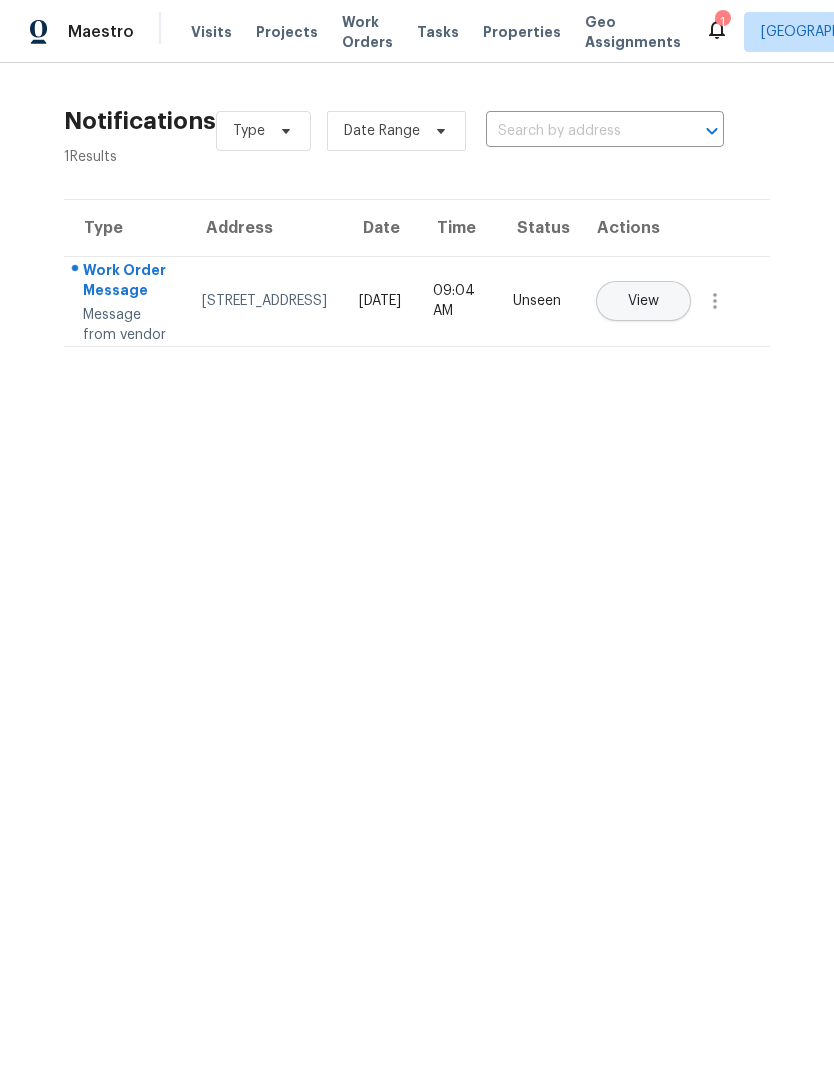 scroll, scrollTop: 0, scrollLeft: 0, axis: both 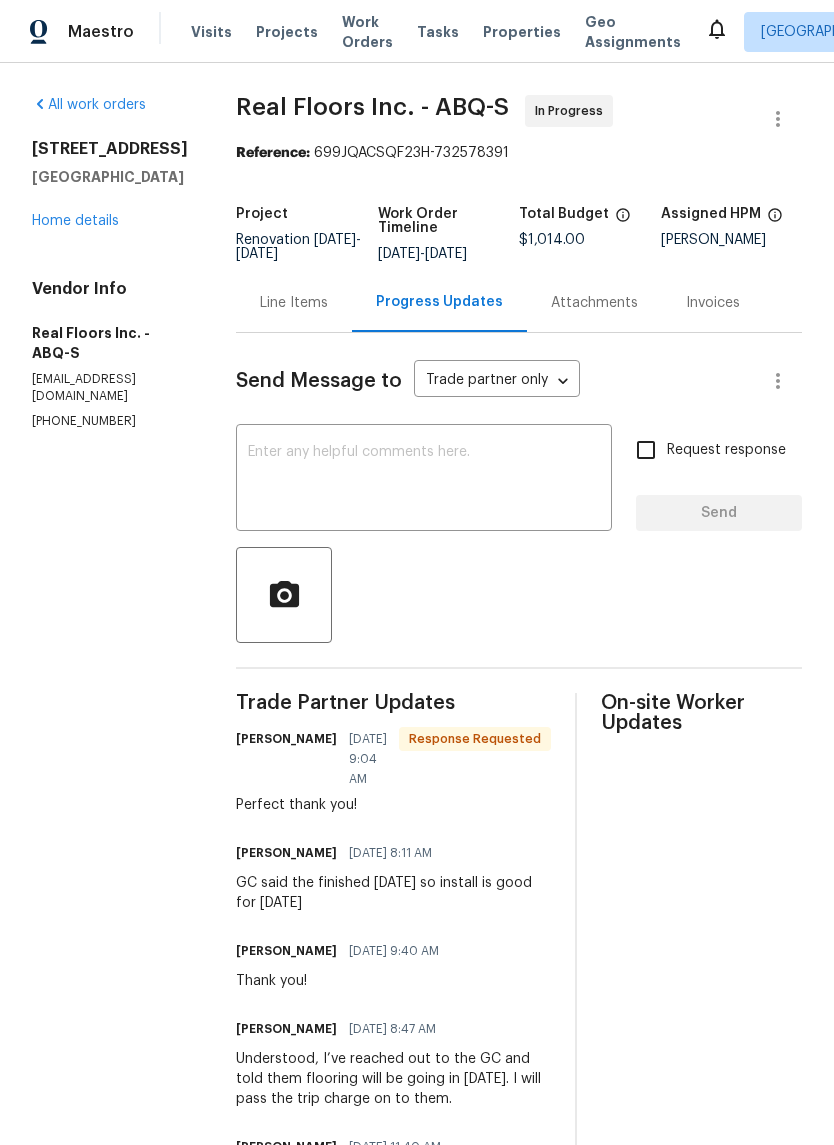 click at bounding box center (424, 480) 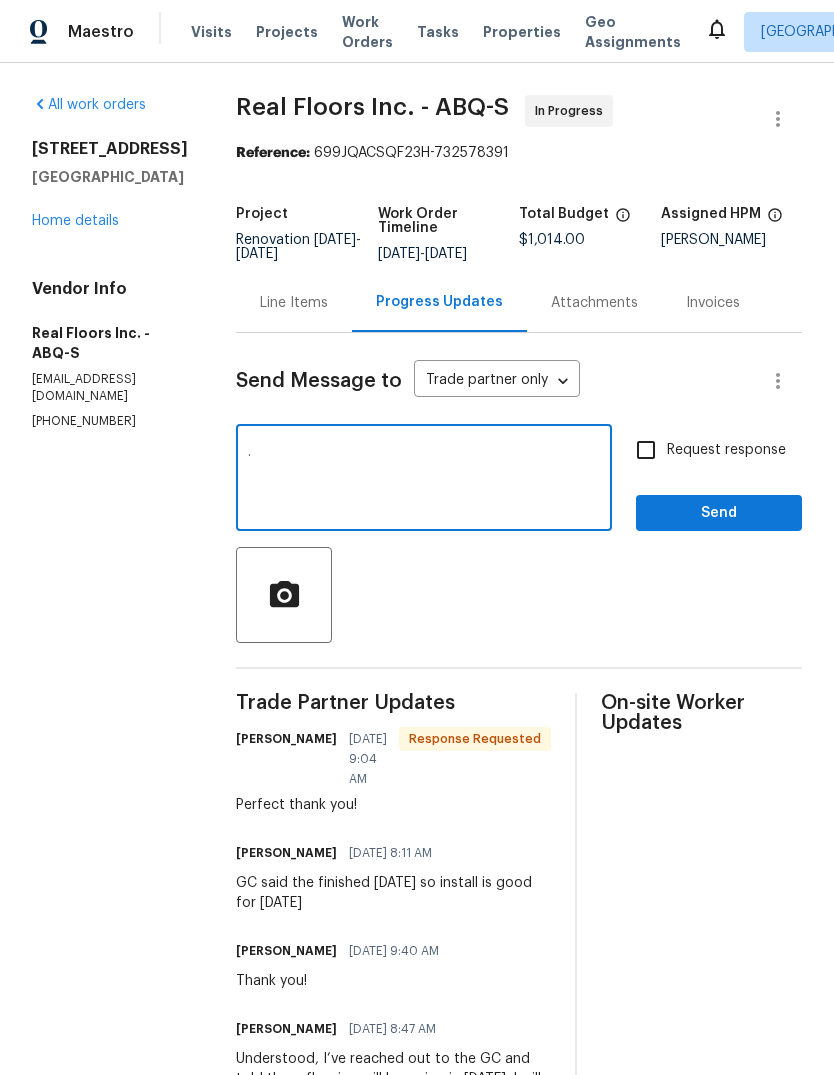 type on "." 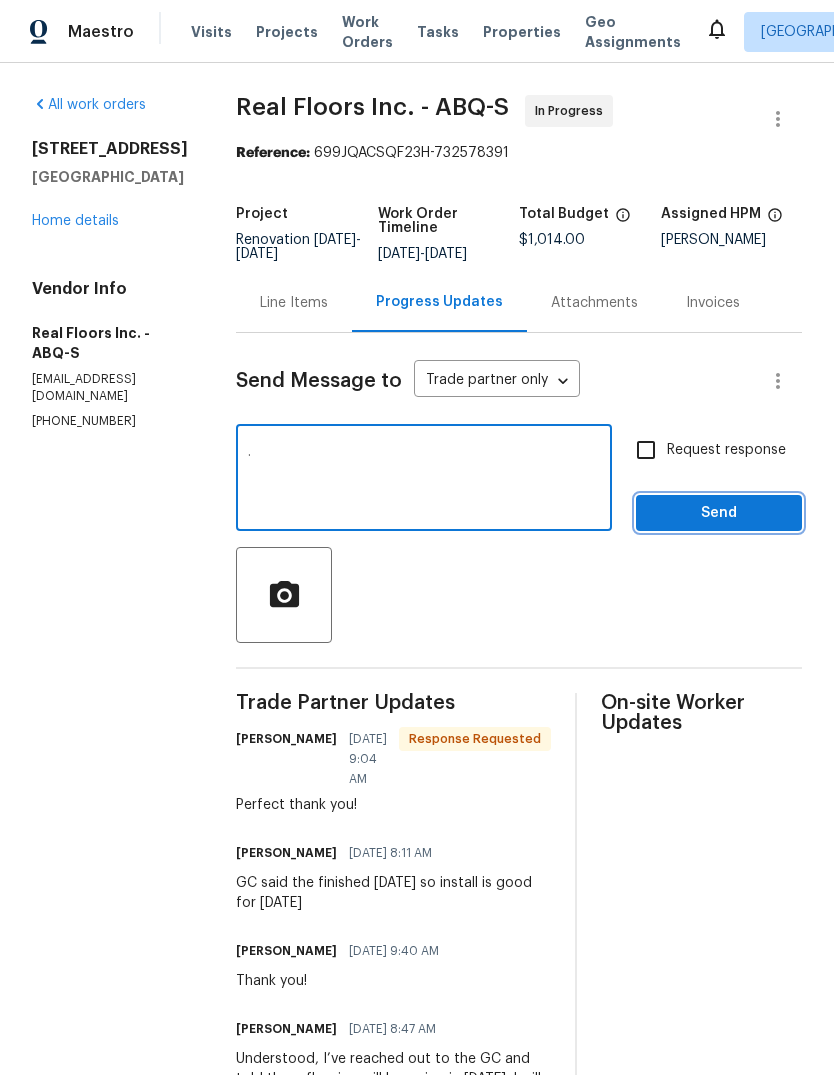 click on "Send" at bounding box center [719, 513] 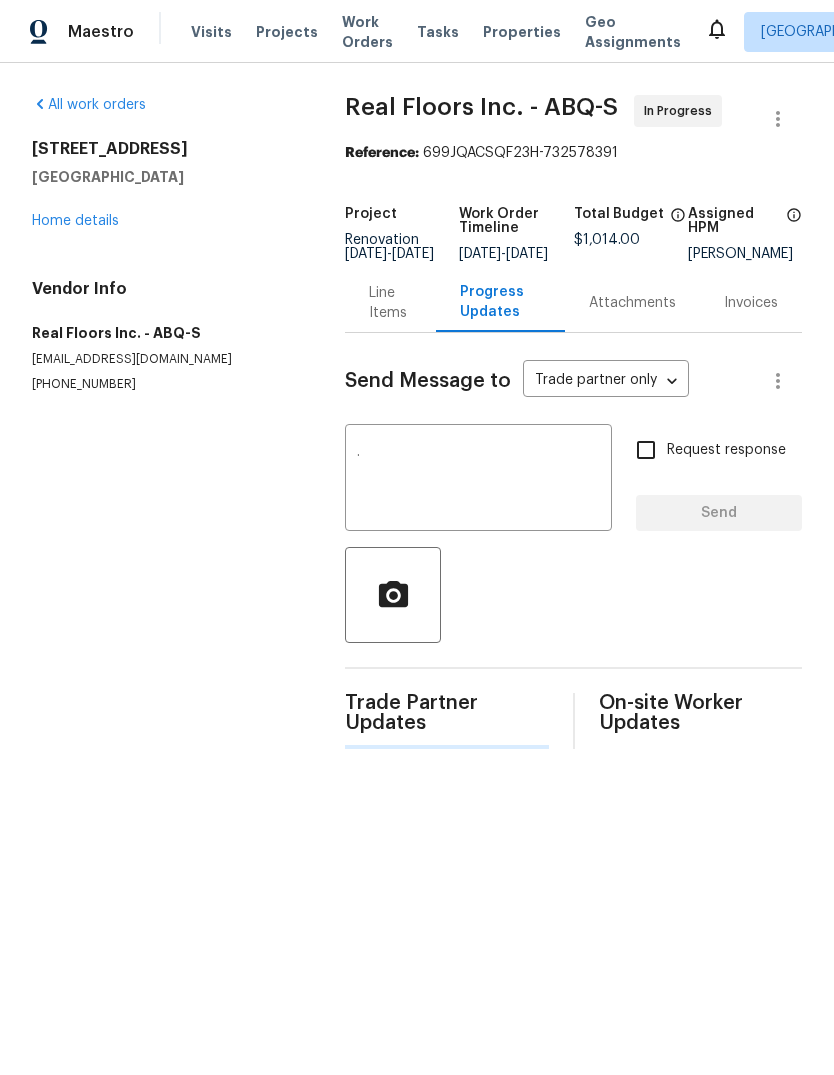 type 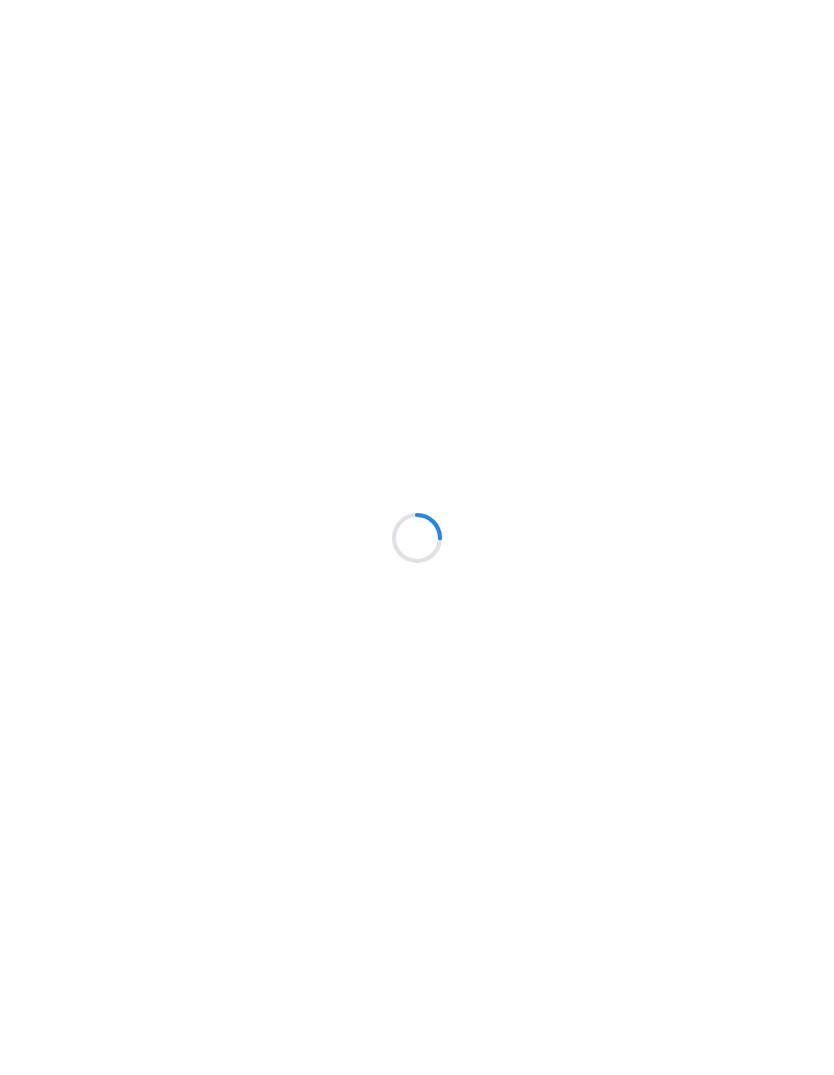 scroll, scrollTop: 0, scrollLeft: 0, axis: both 